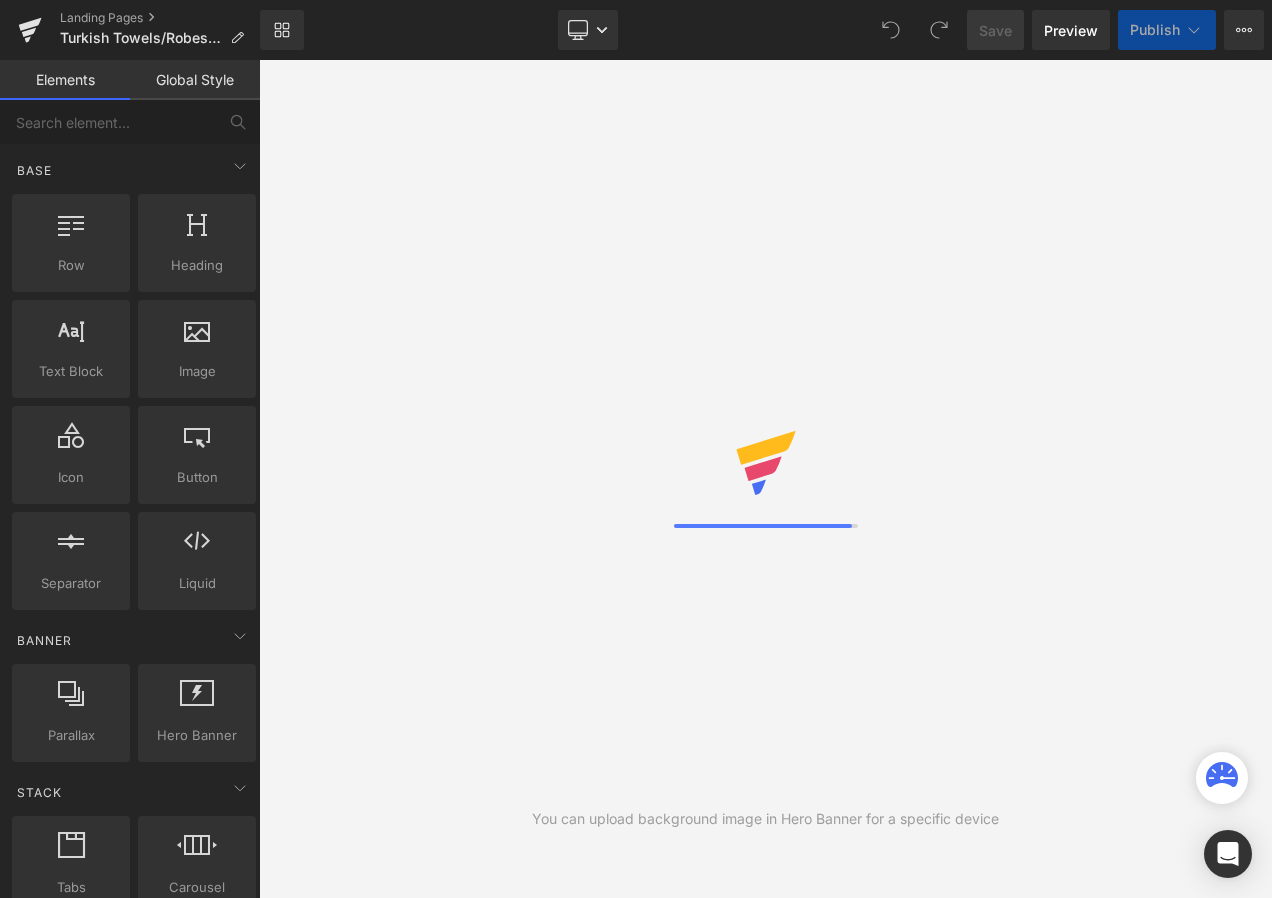 scroll, scrollTop: 0, scrollLeft: 0, axis: both 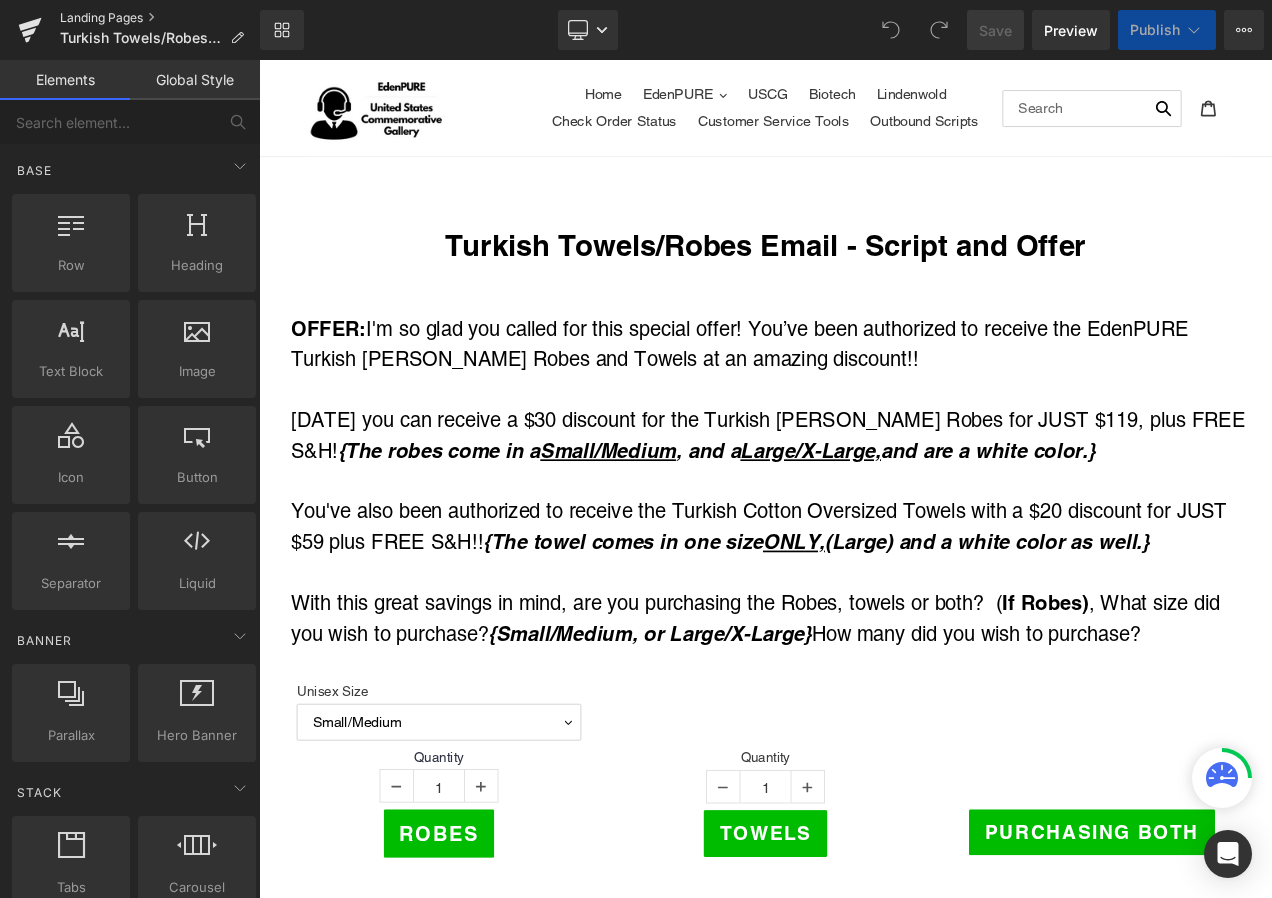click on "Landing Pages" at bounding box center (160, 18) 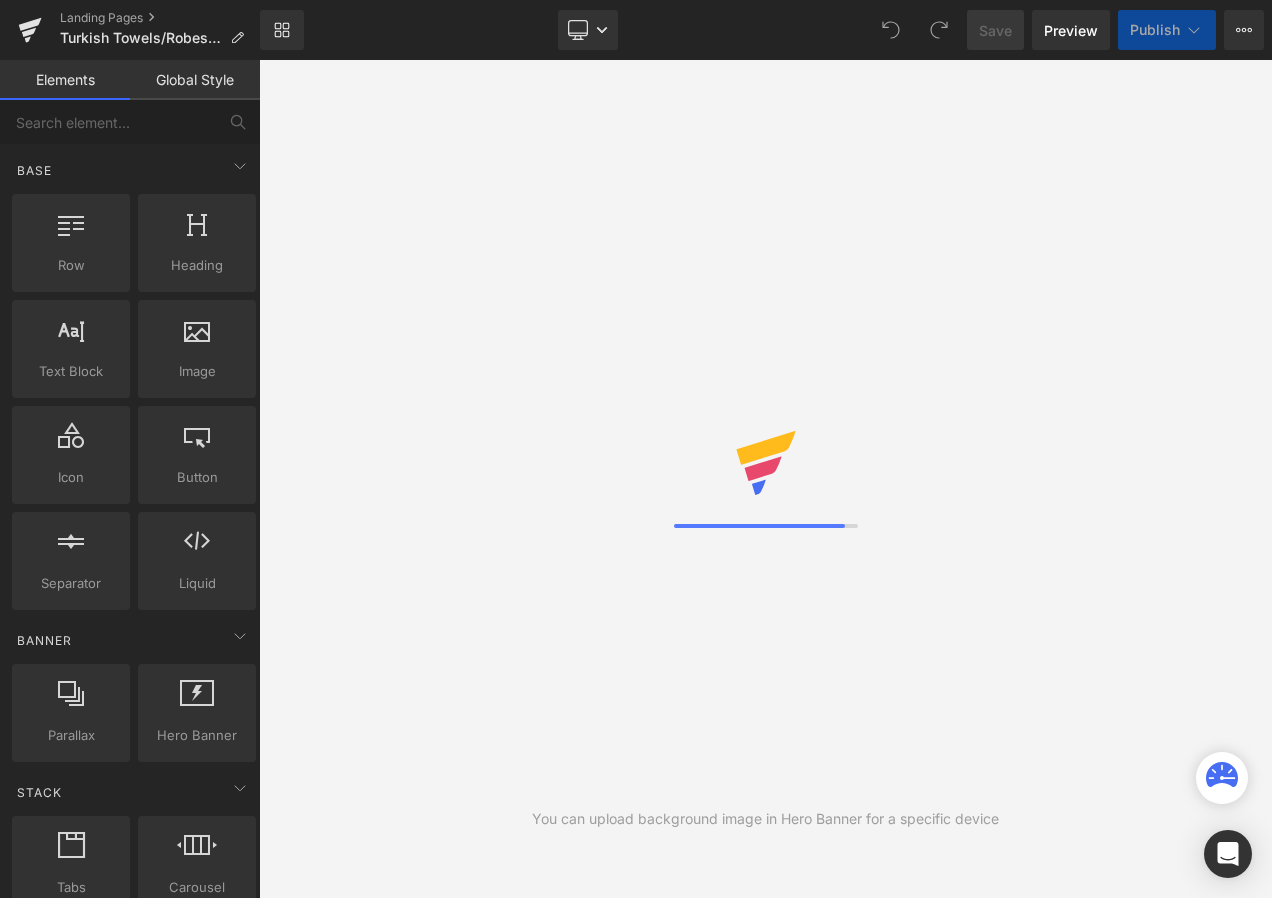 scroll, scrollTop: 0, scrollLeft: 0, axis: both 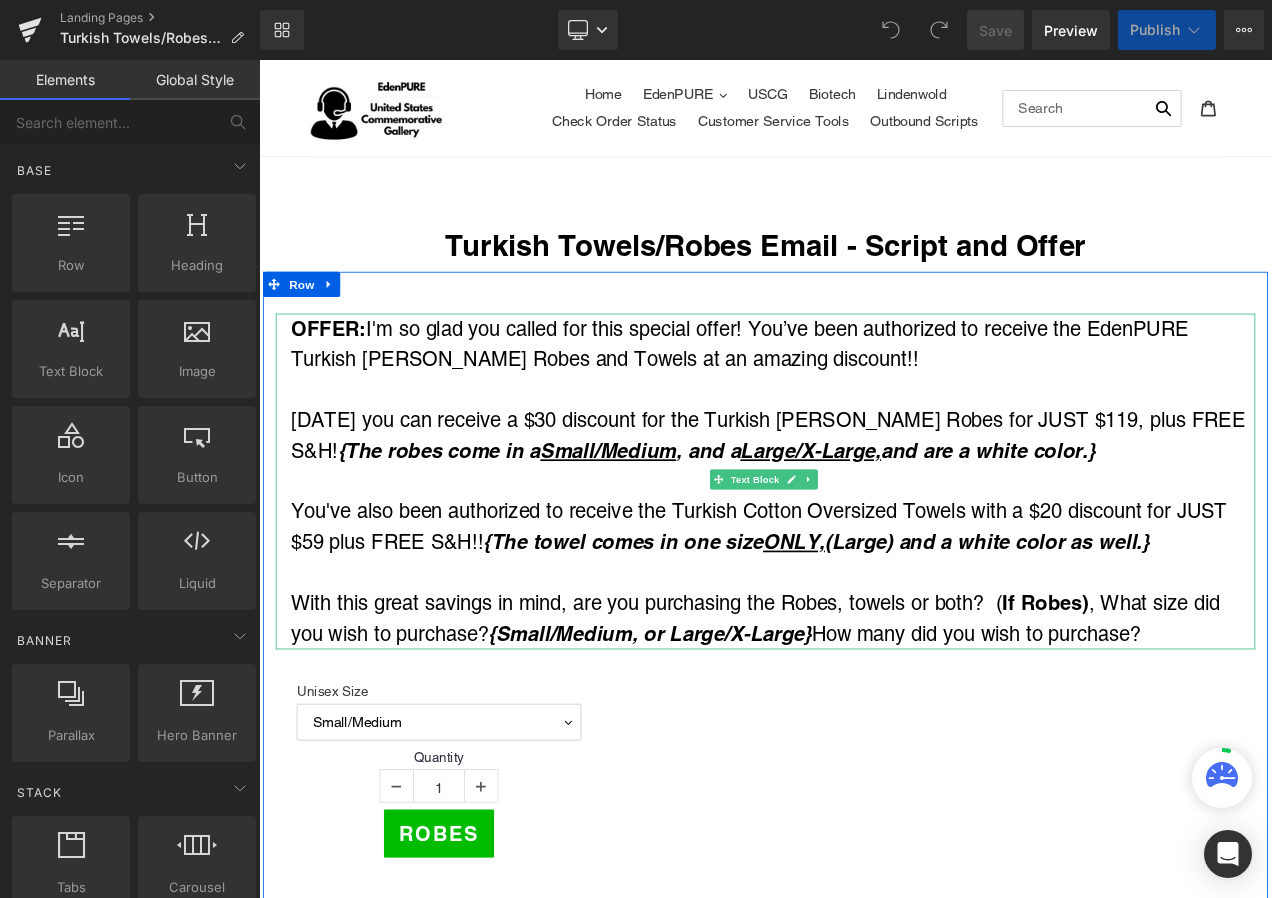 click at bounding box center [873, 454] 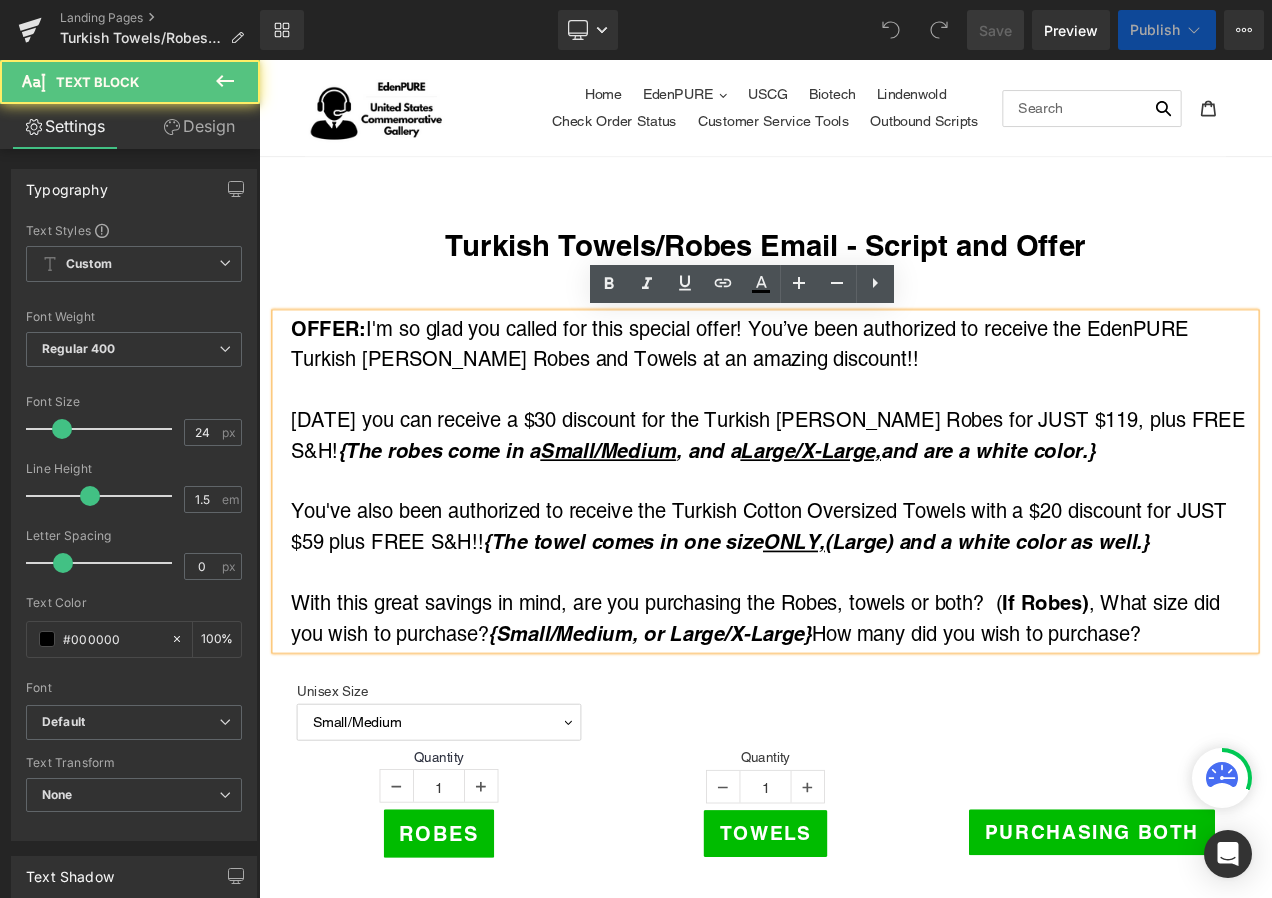 click on "Today you can receive a $30 discount for the Turkish Cotten Robes for JUST $119, plus FREE S&H!  {The robes come in a  Small/Medium , and a  Large/X-Large,  and are a white color.}" at bounding box center (873, 508) 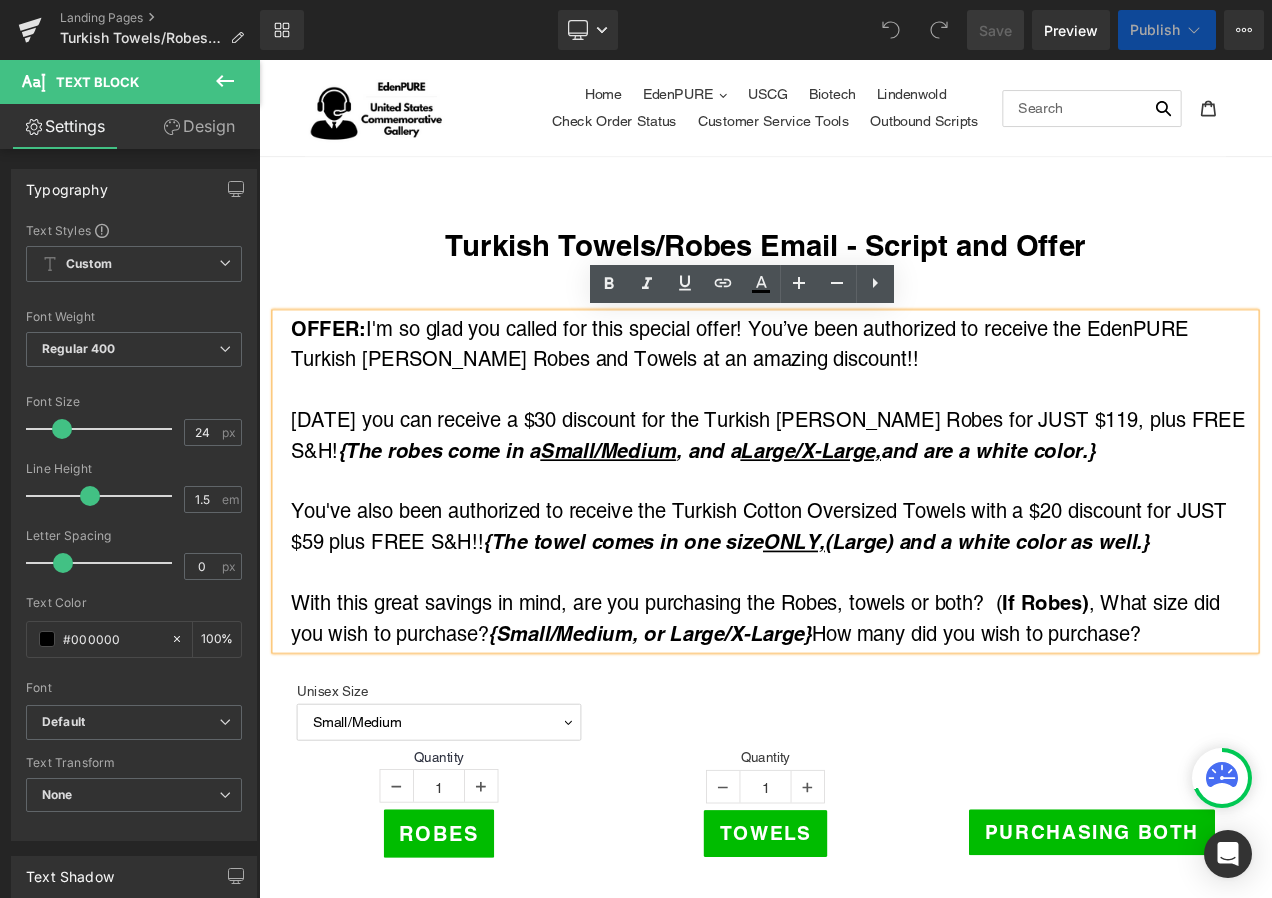 type 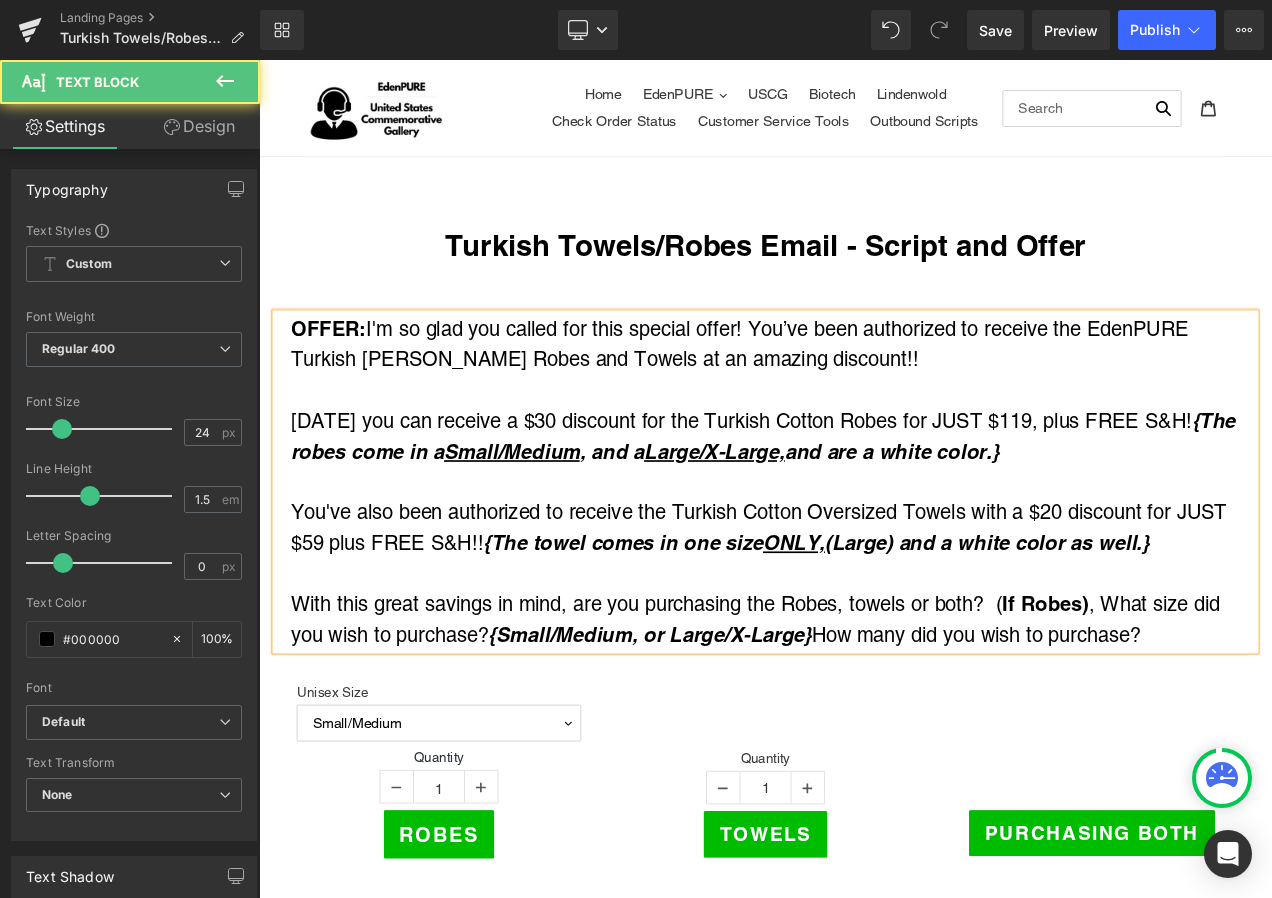 click on "With this great savings in mind, are you purchasing the Robes, towels or both?  ( If Robes) , What size did you wish to purchase?  {Small/Medium, or Large/X-Large}  How many did you wish to purchase?" at bounding box center [873, 728] 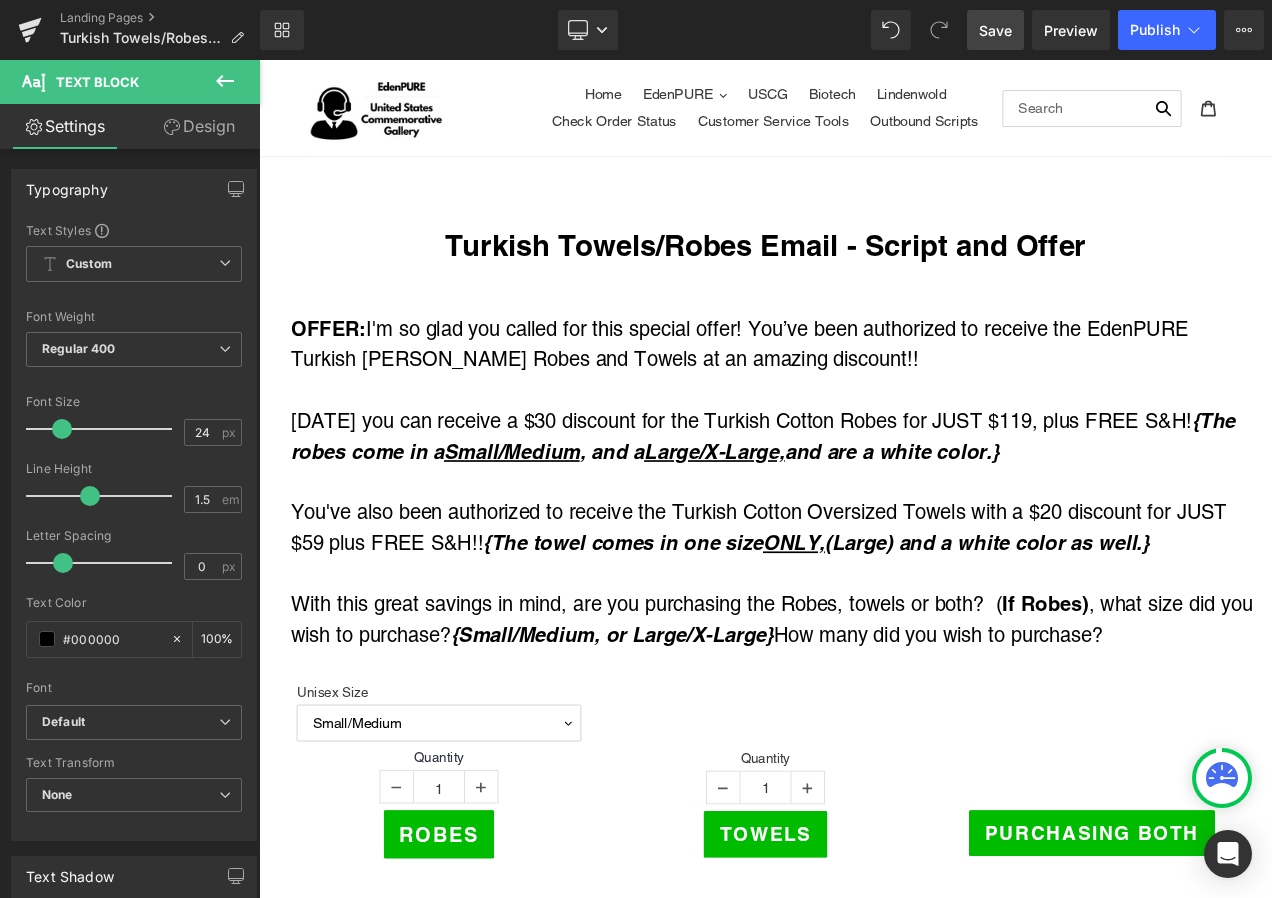 click on "Save" at bounding box center [995, 30] 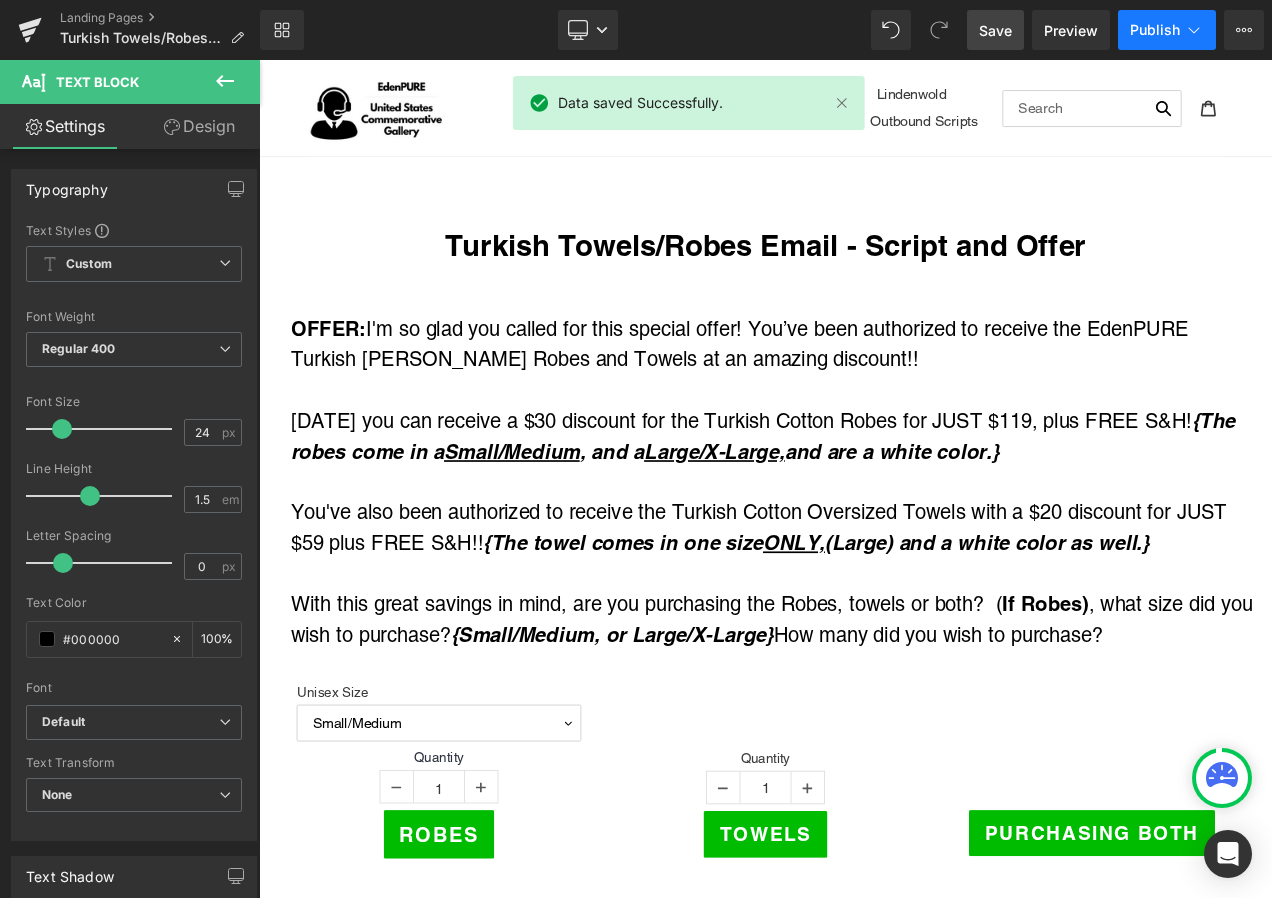 click on "Publish" at bounding box center [1155, 30] 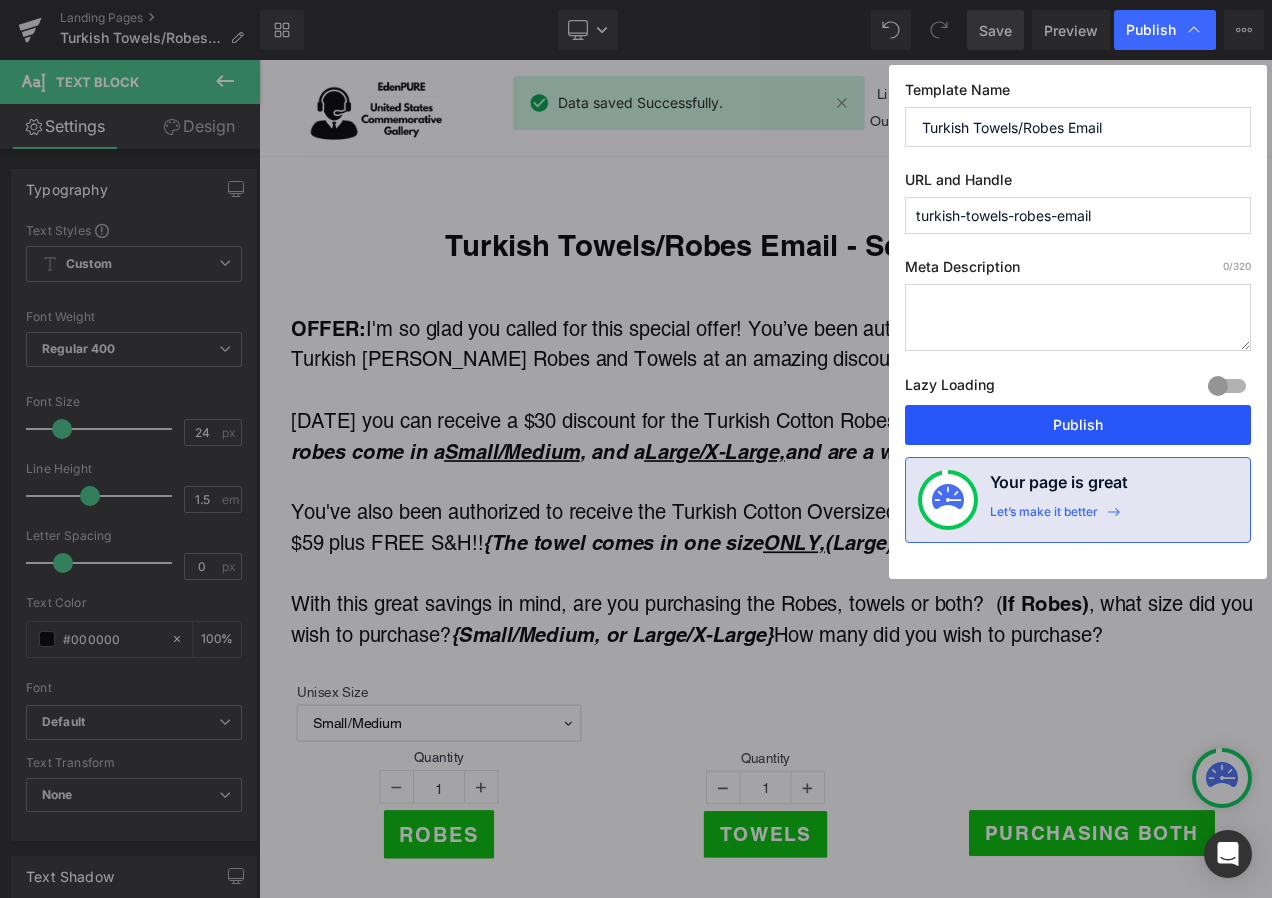 click on "Publish" at bounding box center (1078, 425) 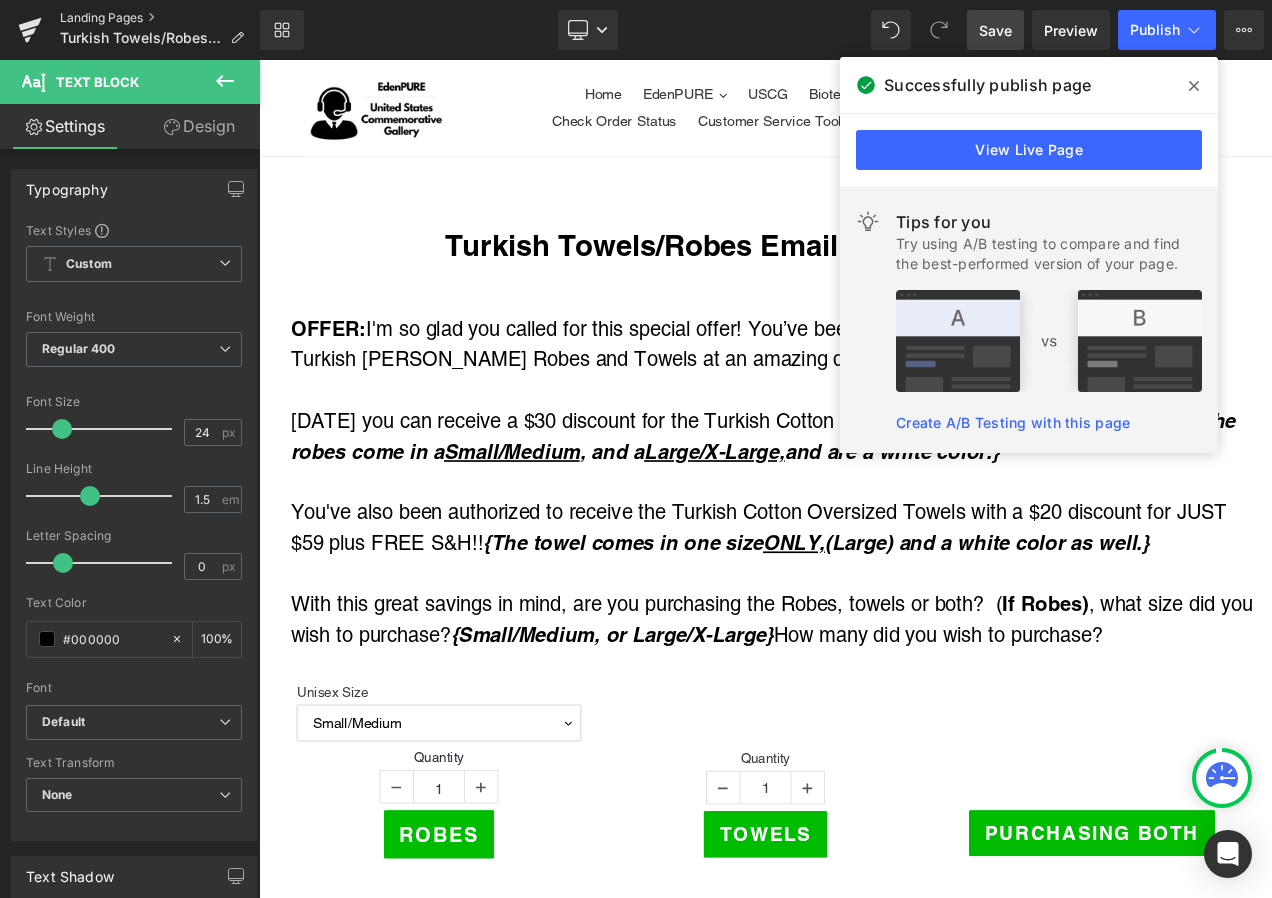 click on "Landing Pages" at bounding box center [160, 18] 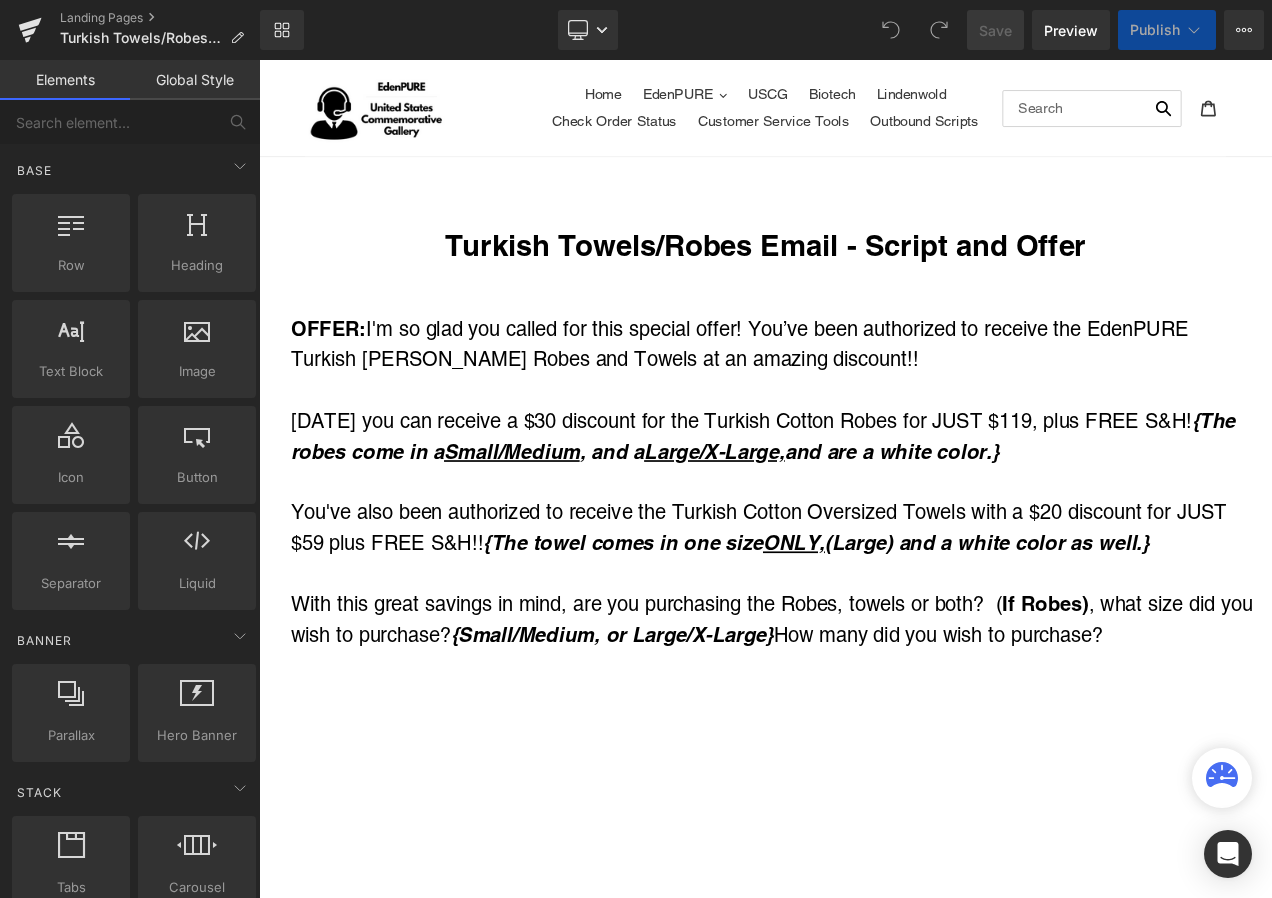scroll, scrollTop: 0, scrollLeft: 0, axis: both 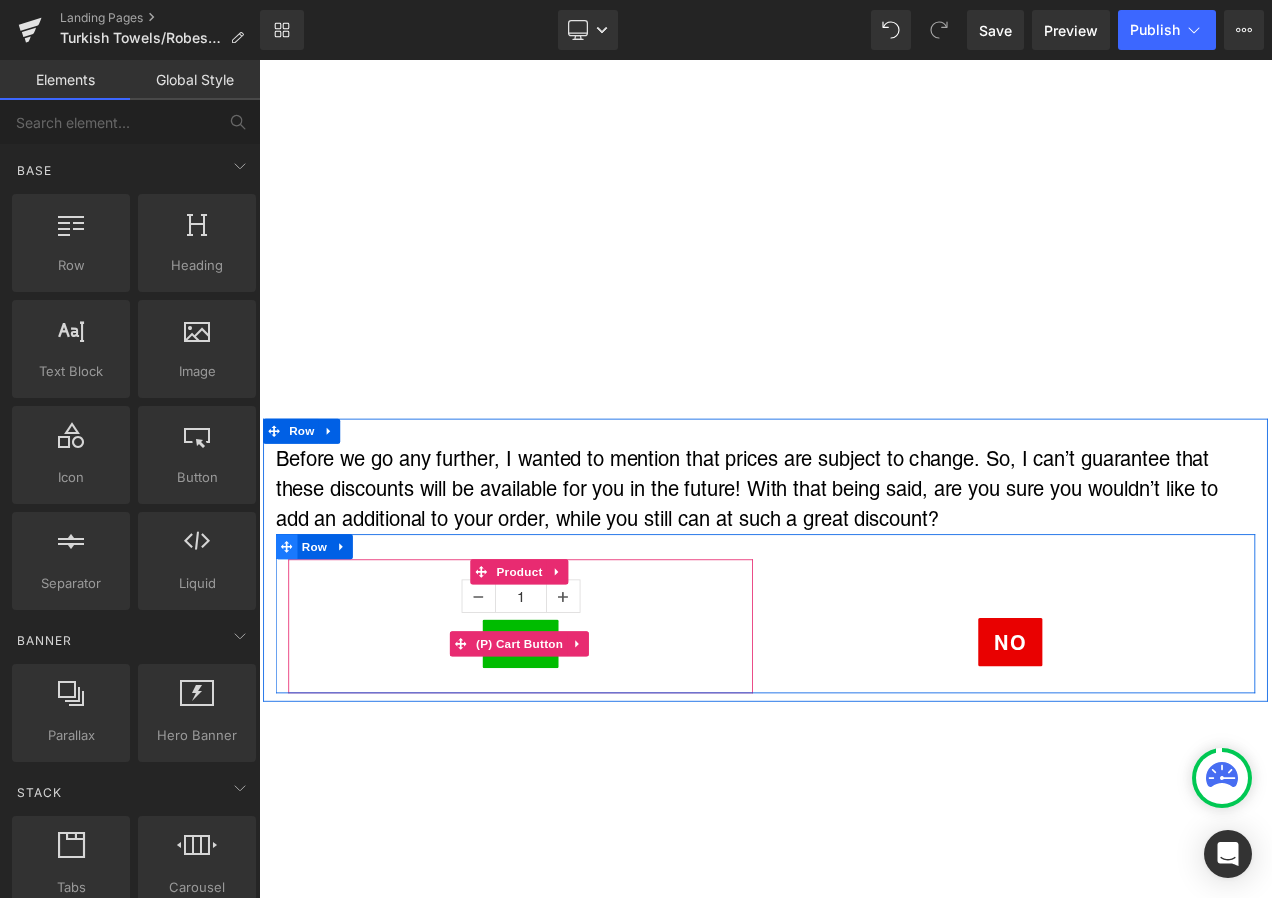 drag, startPoint x: 569, startPoint y: 745, endPoint x: 292, endPoint y: 641, distance: 295.88004 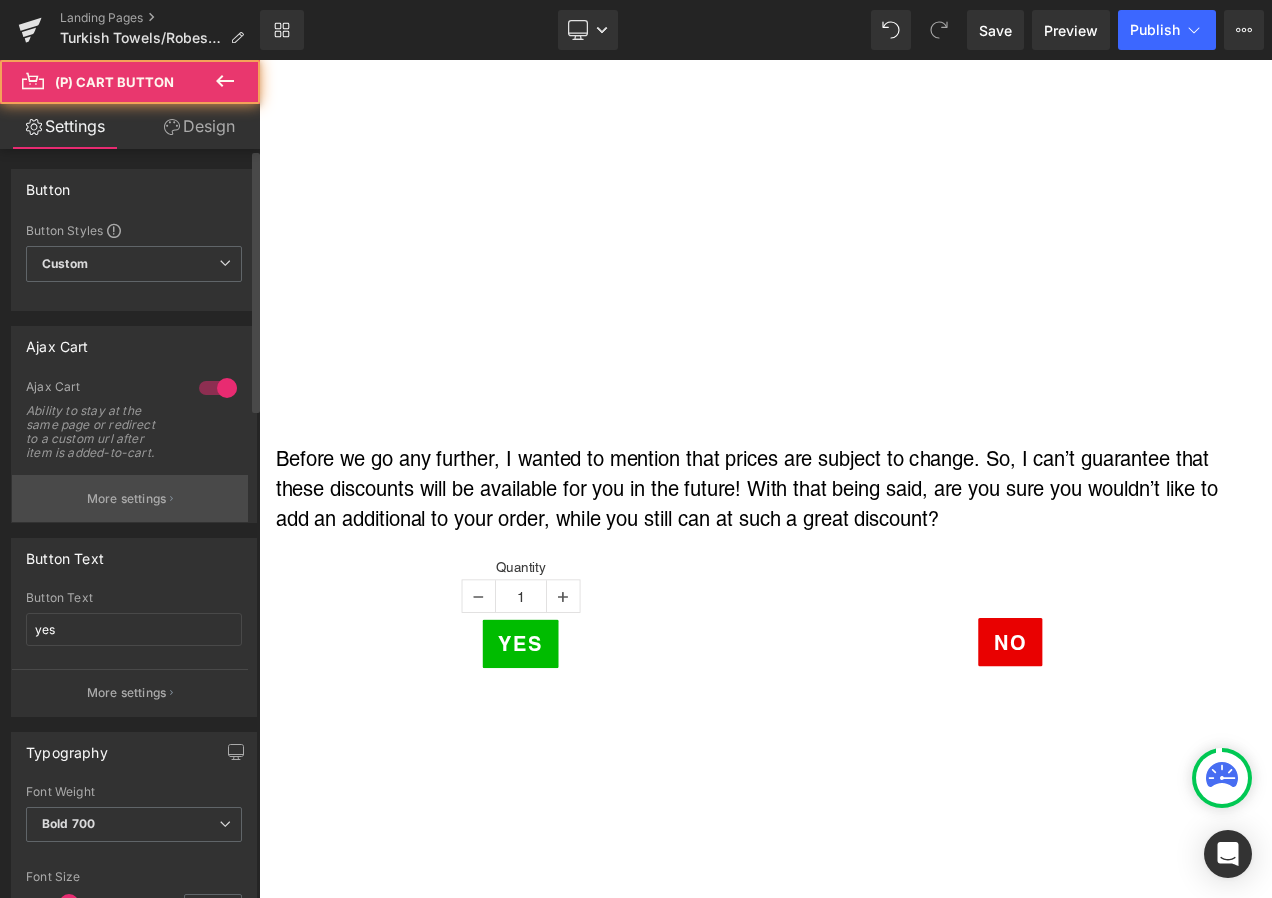 click on "More settings" at bounding box center [130, 498] 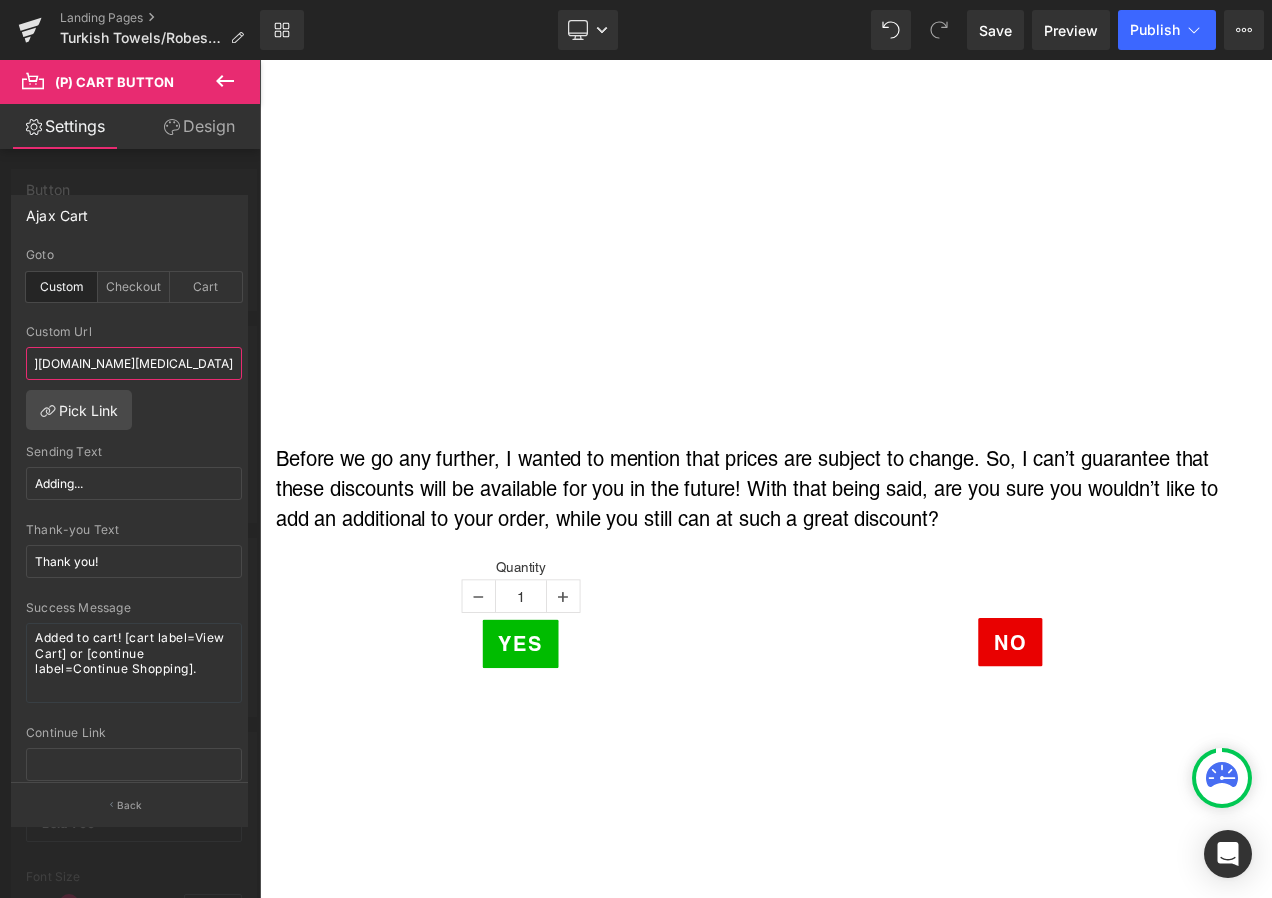 scroll, scrollTop: 0, scrollLeft: 406, axis: horizontal 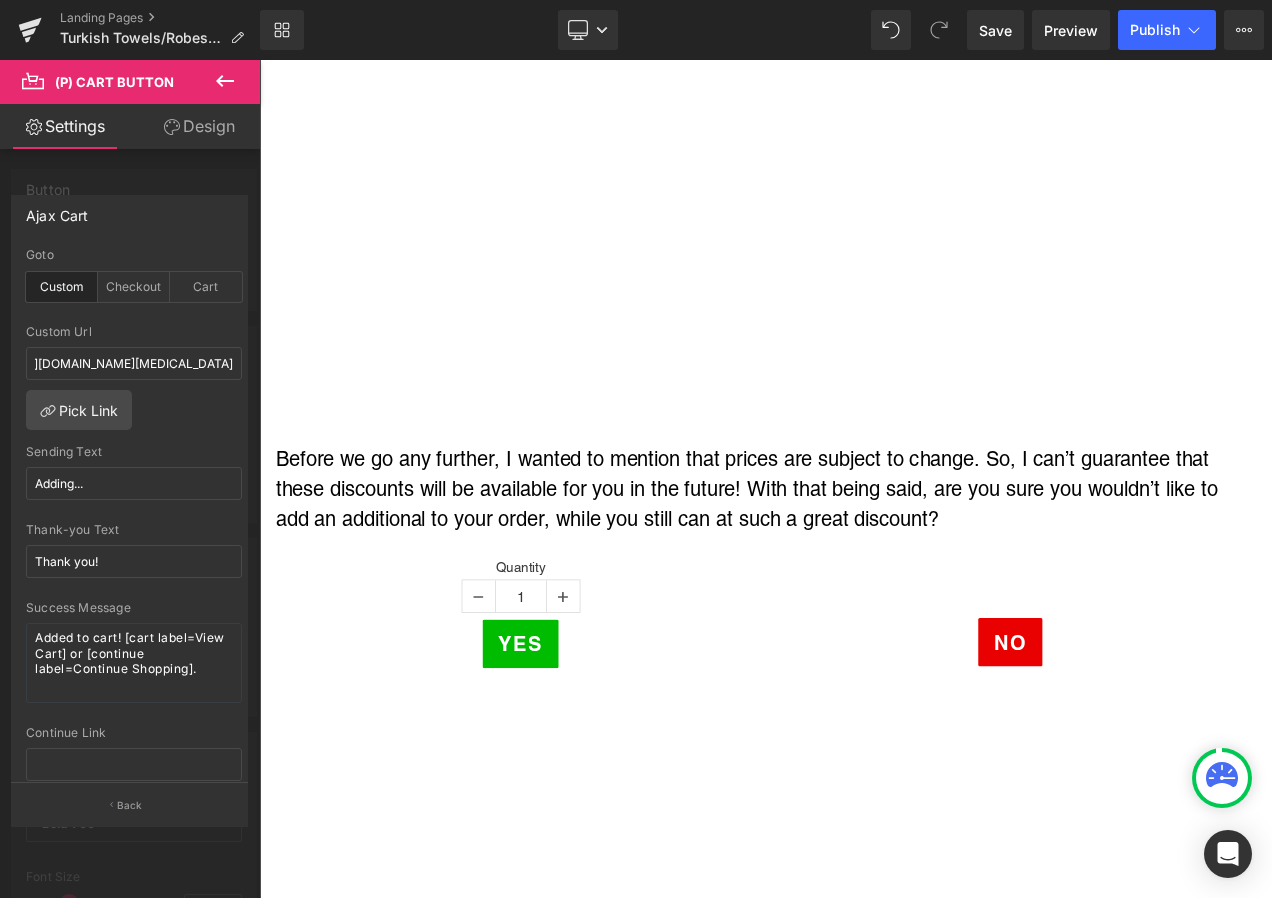 click on "Skip to content
Home
[GEOGRAPHIC_DATA]
Oxileaf
Heaters
[GEOGRAPHIC_DATA] Parts
USCG" at bounding box center (864, 2097) 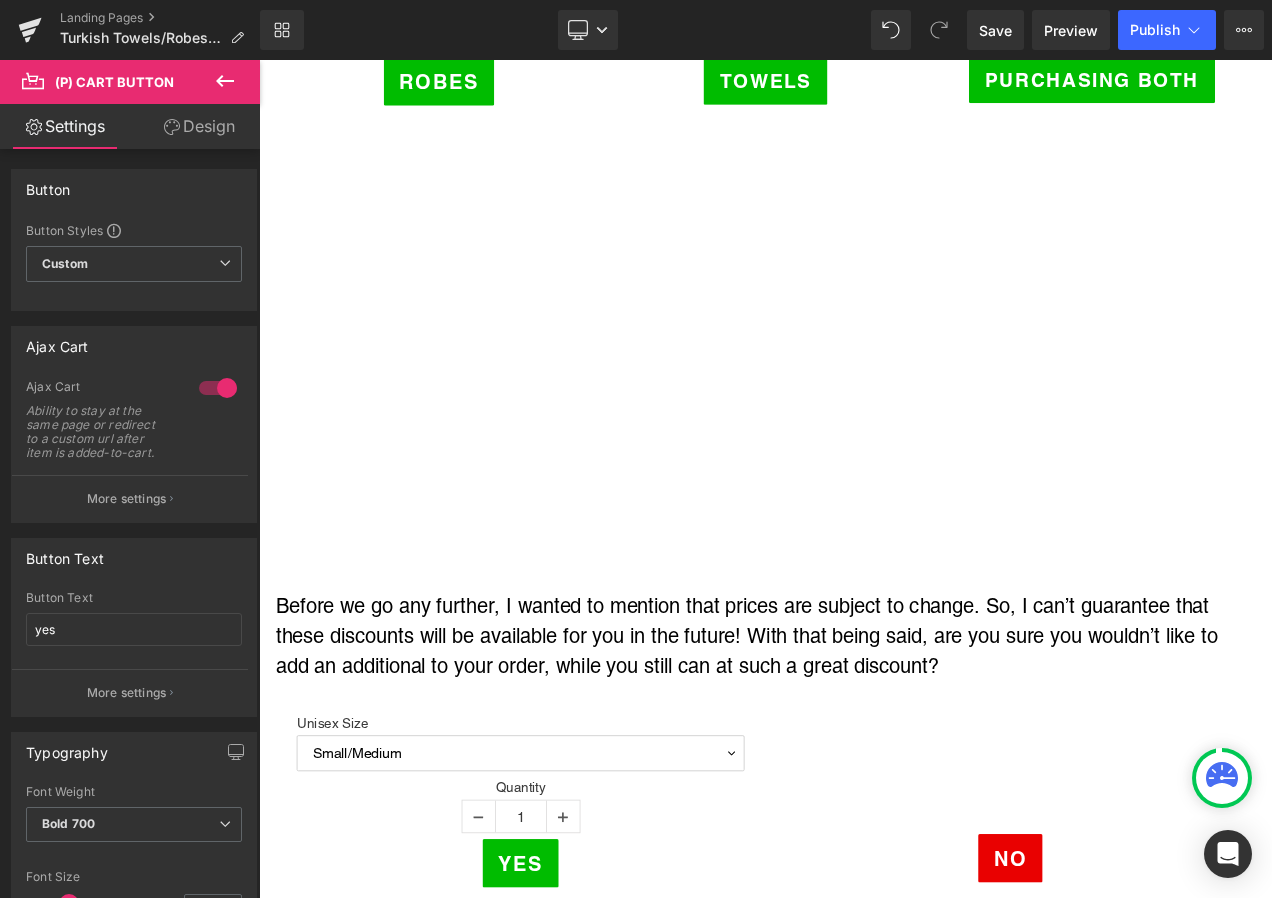 scroll, scrollTop: 1300, scrollLeft: 0, axis: vertical 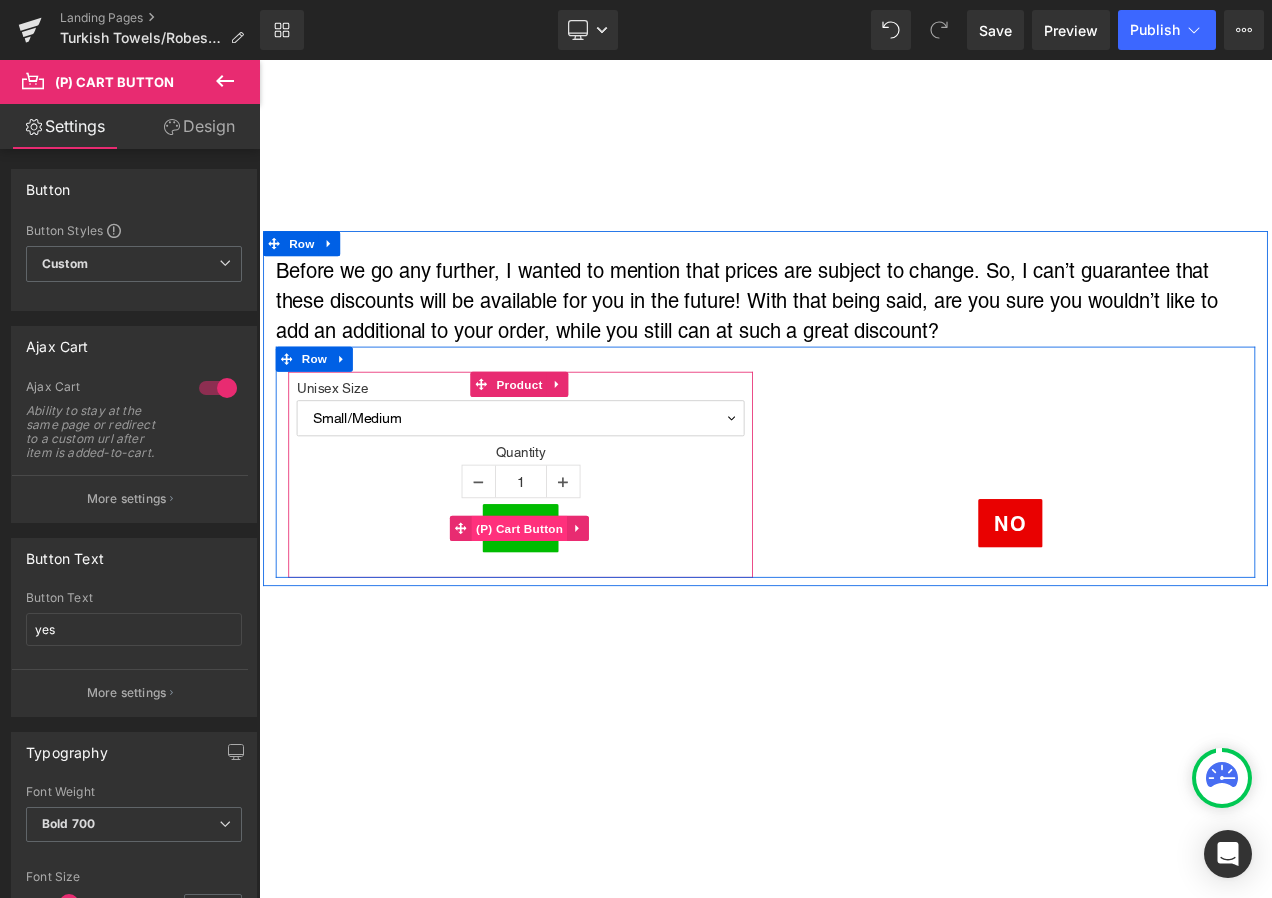 click on "(P) Cart Button" at bounding box center (570, 619) 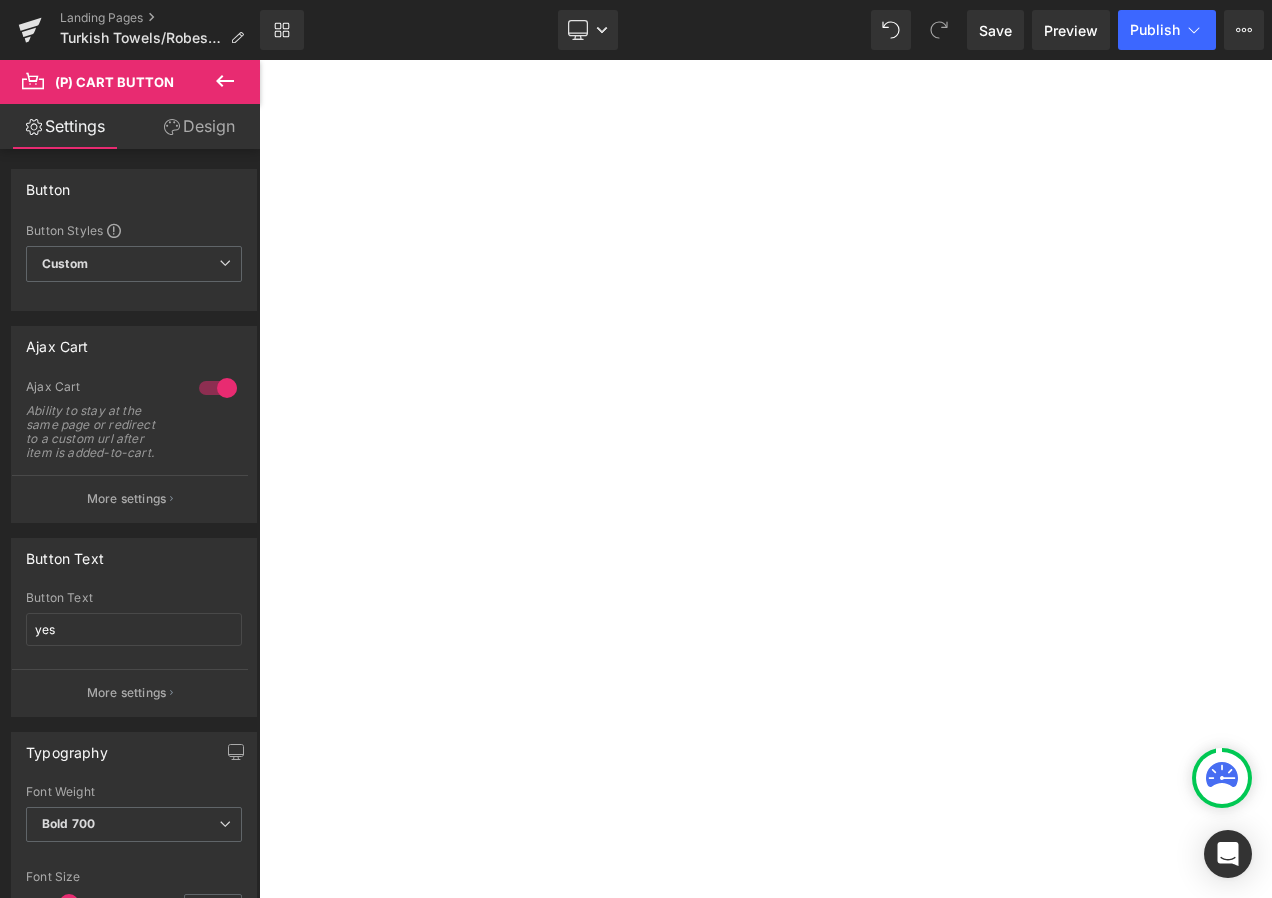 scroll, scrollTop: 6000, scrollLeft: 0, axis: vertical 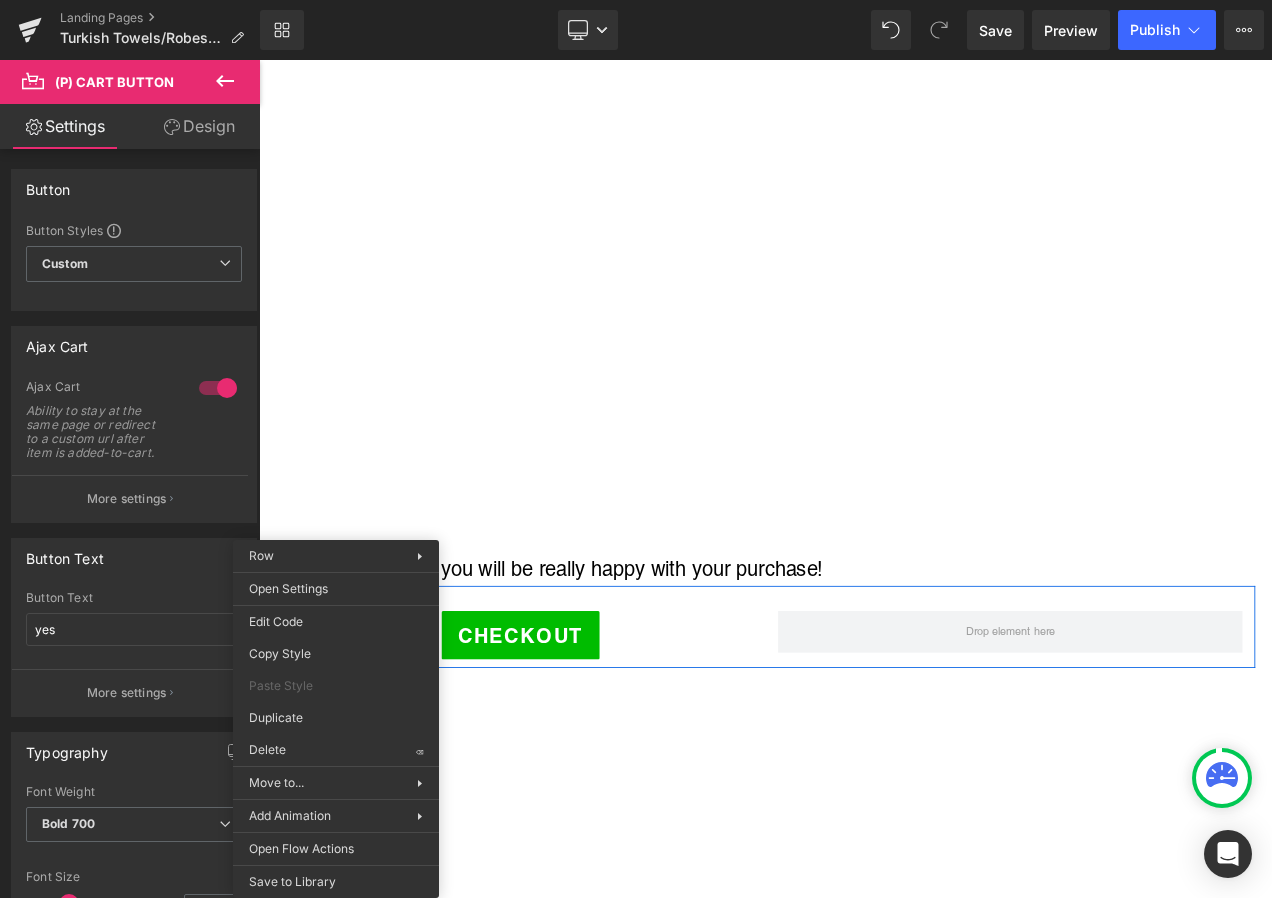 click on "Great! I know that you will be really happy with your purchase! Text Block         Checkout Button         Row" at bounding box center [864, 418] 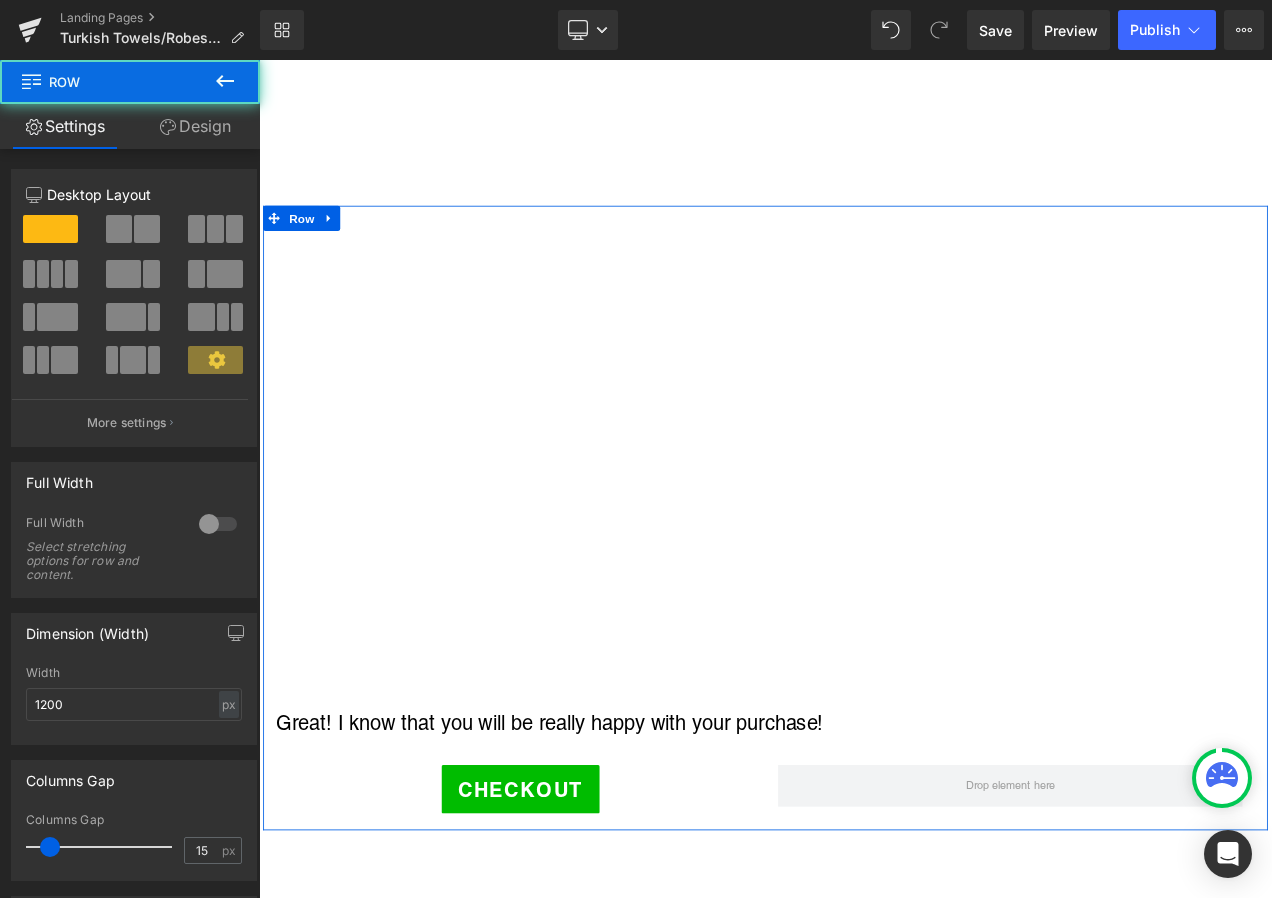 scroll, scrollTop: 5600, scrollLeft: 0, axis: vertical 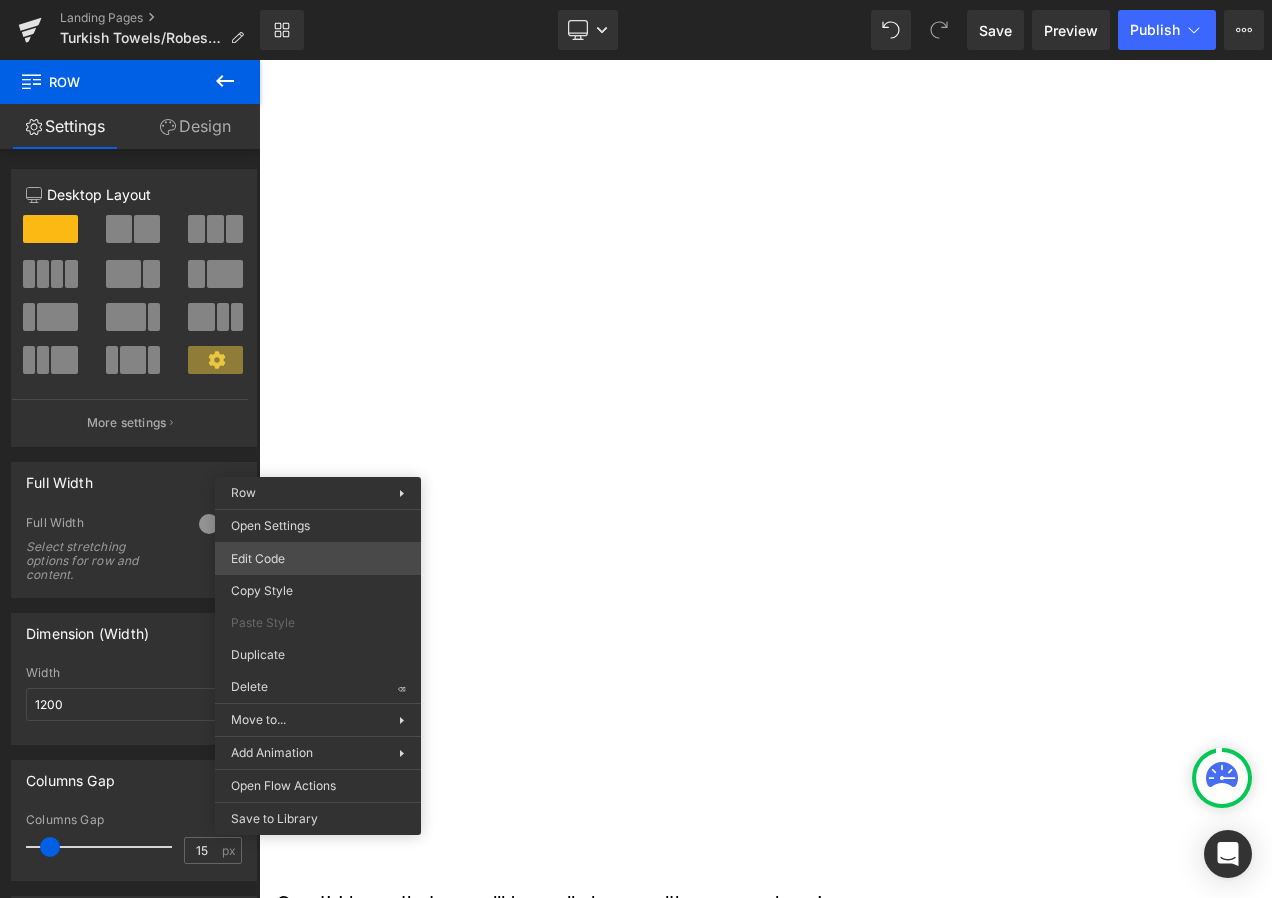 click on "(P) Cart Button  You are previewing how the   will restyle your page. You can not edit Elements in Preset Preview Mode.  Landing Pages Turkish Towels/Robes Email Library Desktop Desktop Laptop Tablet Mobile Save Preview Publish Scheduled View Live Page View with current Template Save Template to Library Schedule Publish  Optimize  Publish Settings Shortcuts  Your page can’t be published   You've reached the maximum number of published pages on your plan  (0/0).  You need to upgrade your plan or unpublish all your pages to get 1 publish slot.   Unpublish pages   Upgrade plan  Elements Global Style Base Row  rows, columns, layouts, div Heading  headings, titles, h1,h2,h3,h4,h5,h6 Text Block  texts, paragraphs, contents, blocks Image  images, photos, alts, uploads Icon  icons, symbols Button  button, call to action, cta Separator  separators, dividers, horizontal lines Liquid  liquid, custom code, html, javascript, css, reviews, apps, applications, embeded, iframe Banner Parallax  Hero Banner  Stack Tabs  app" at bounding box center (636, 0) 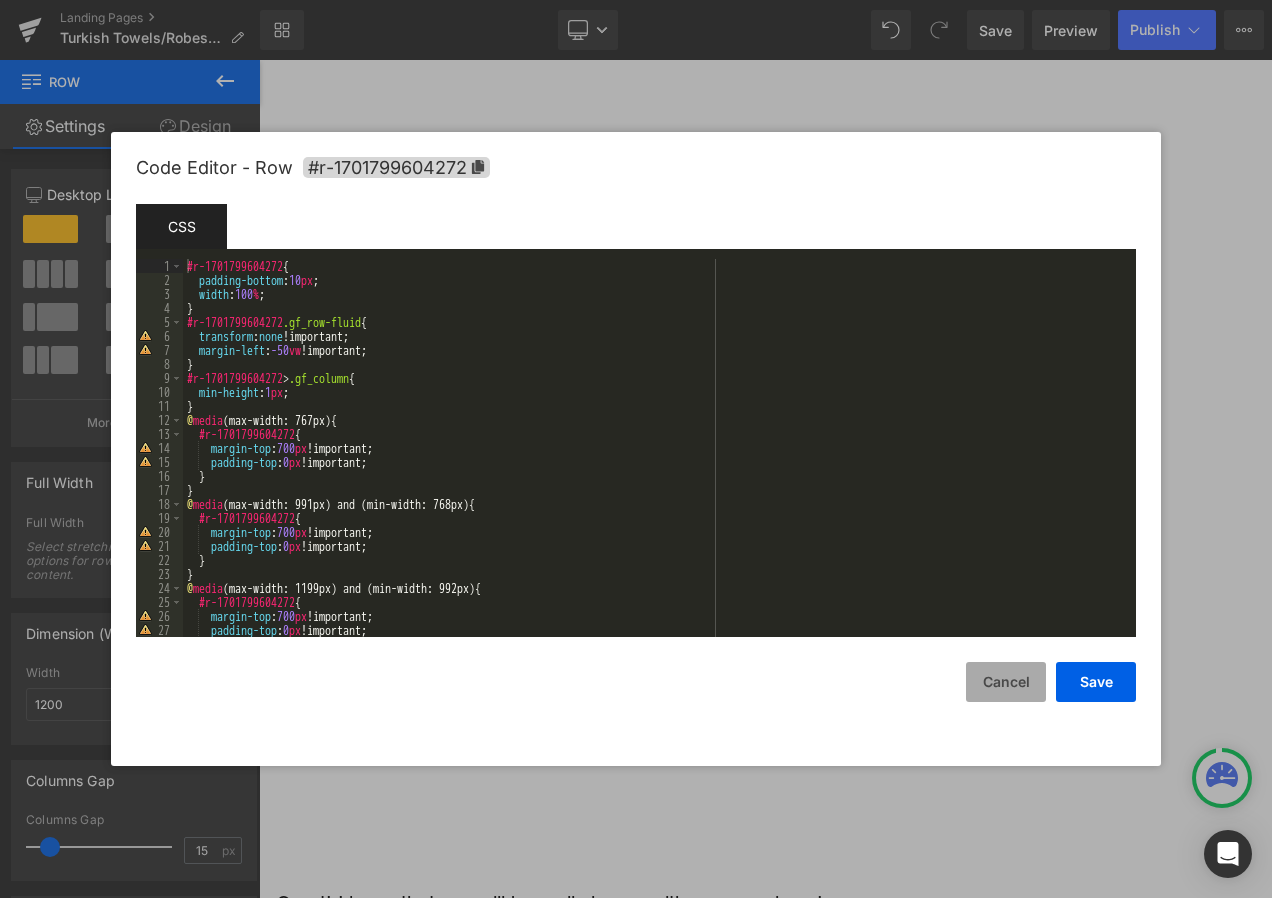 click on "Cancel" at bounding box center [1006, 682] 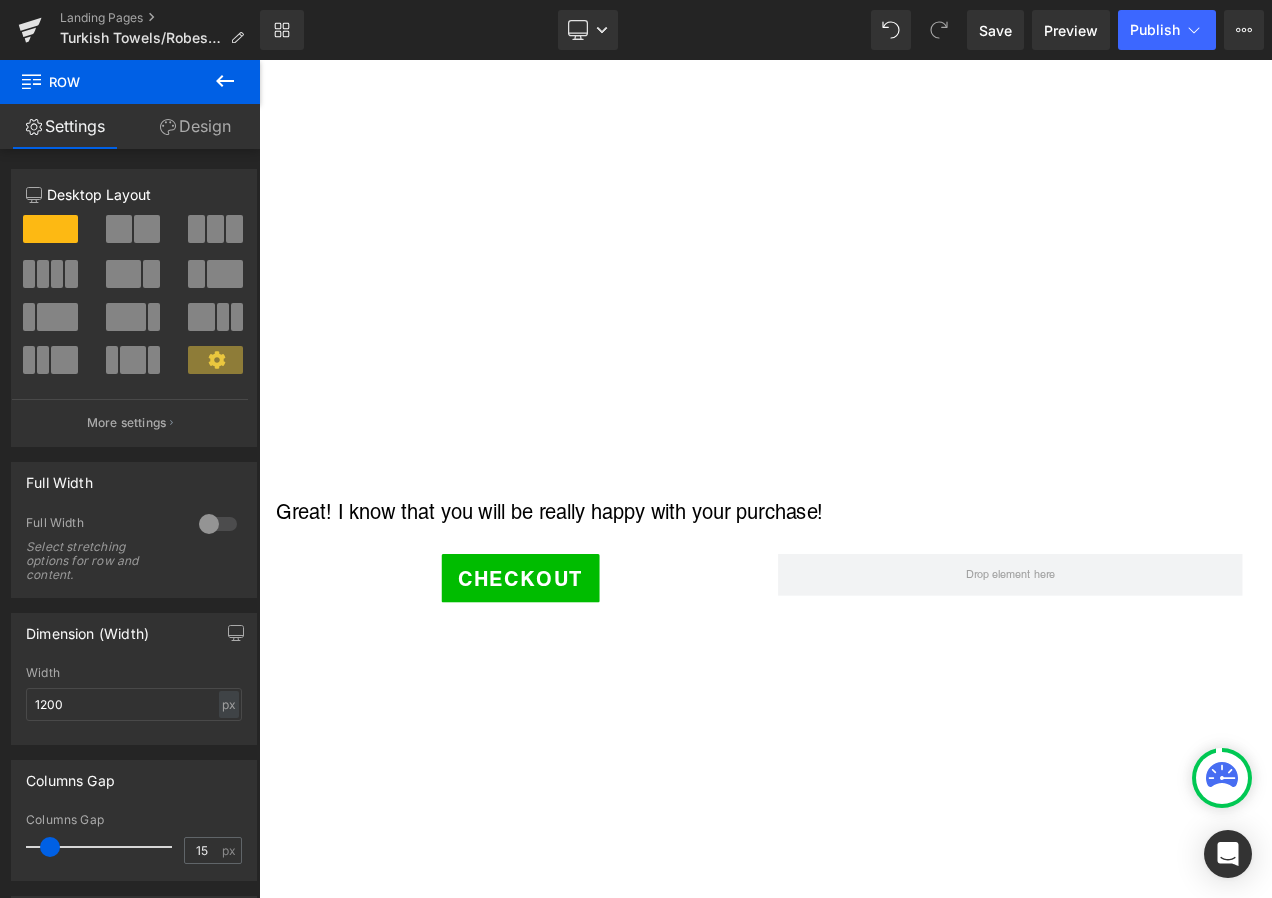 scroll, scrollTop: 6100, scrollLeft: 0, axis: vertical 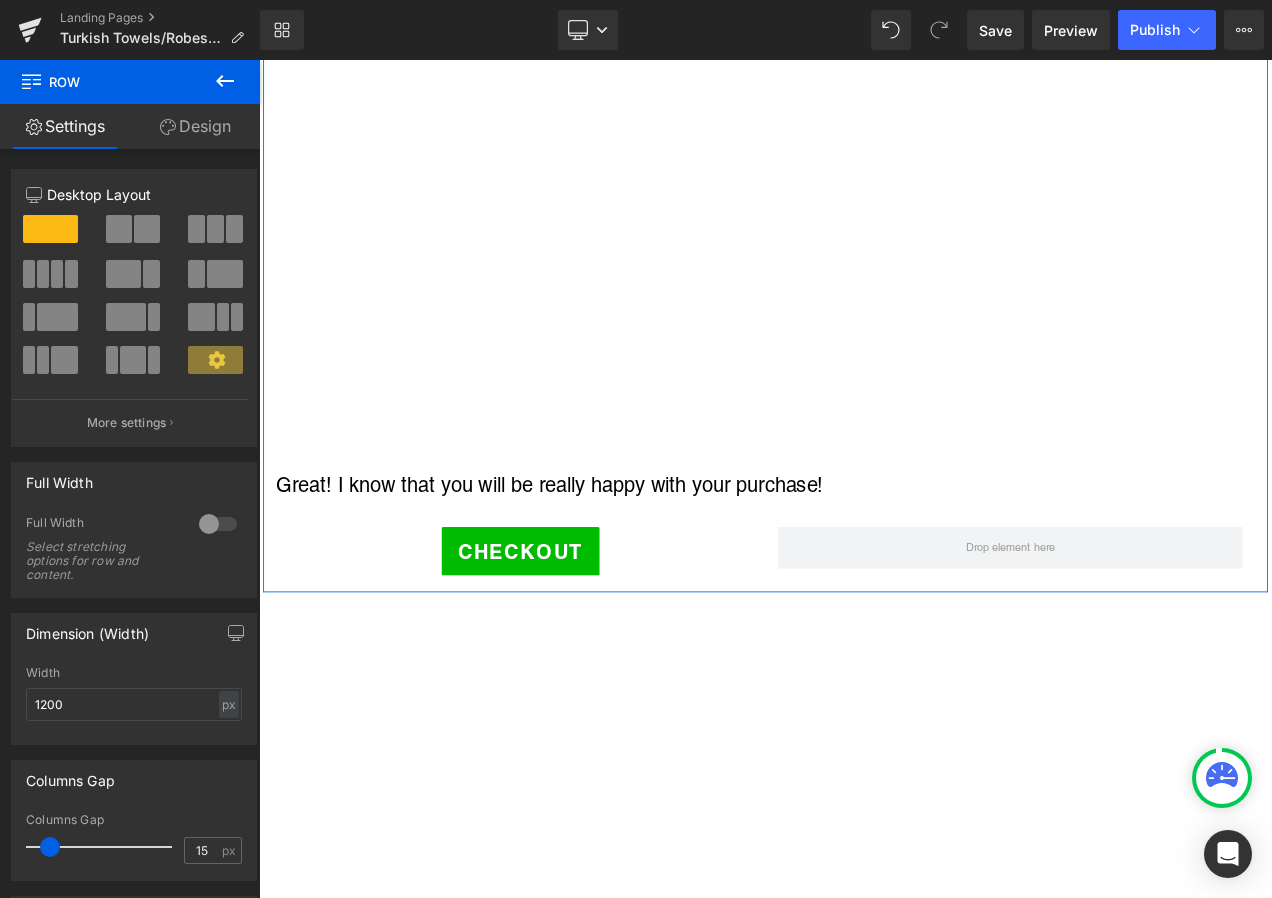 click on "Great! I know that you will be really happy with your purchase! Text Block         Checkout Button         Row" at bounding box center [864, 318] 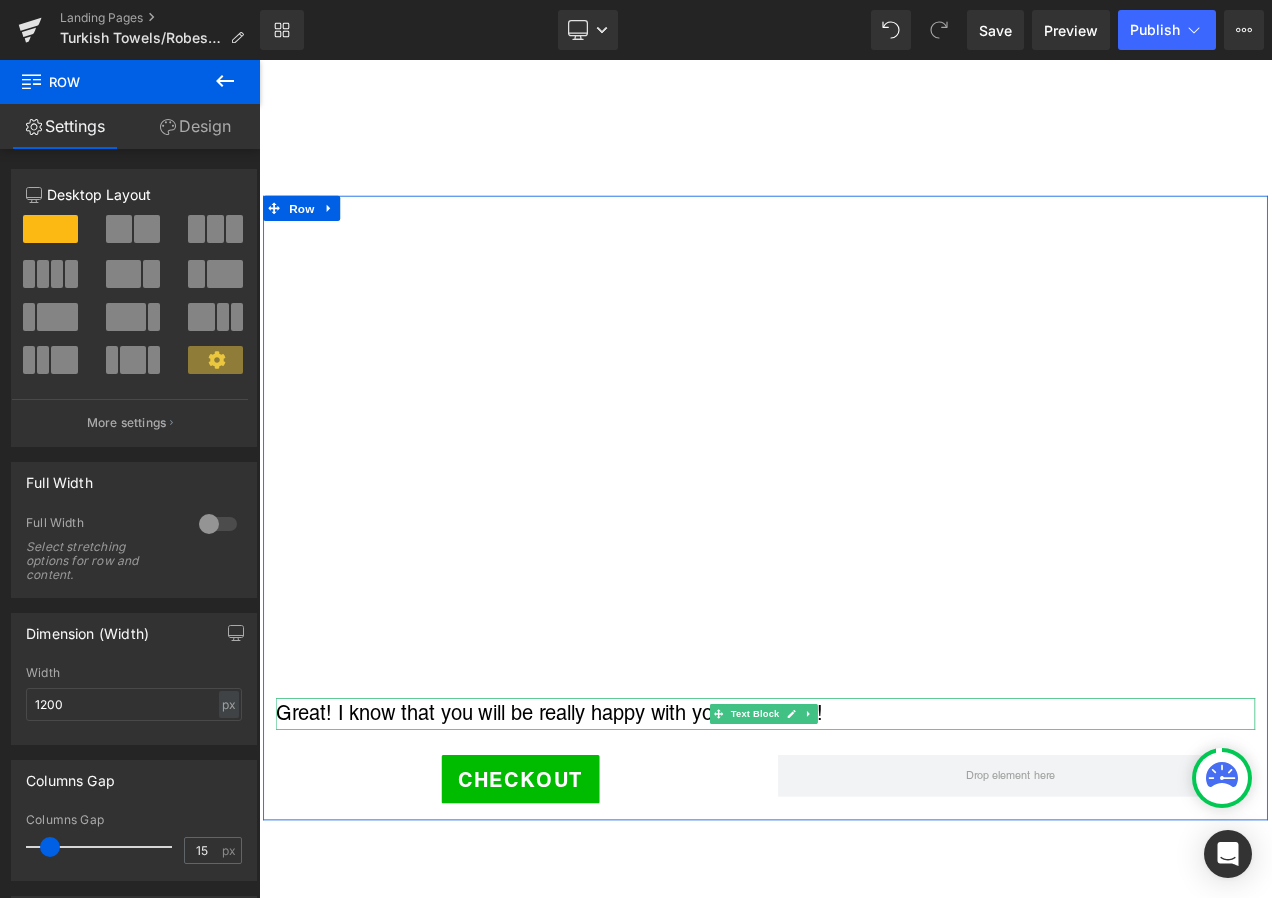 scroll, scrollTop: 5800, scrollLeft: 0, axis: vertical 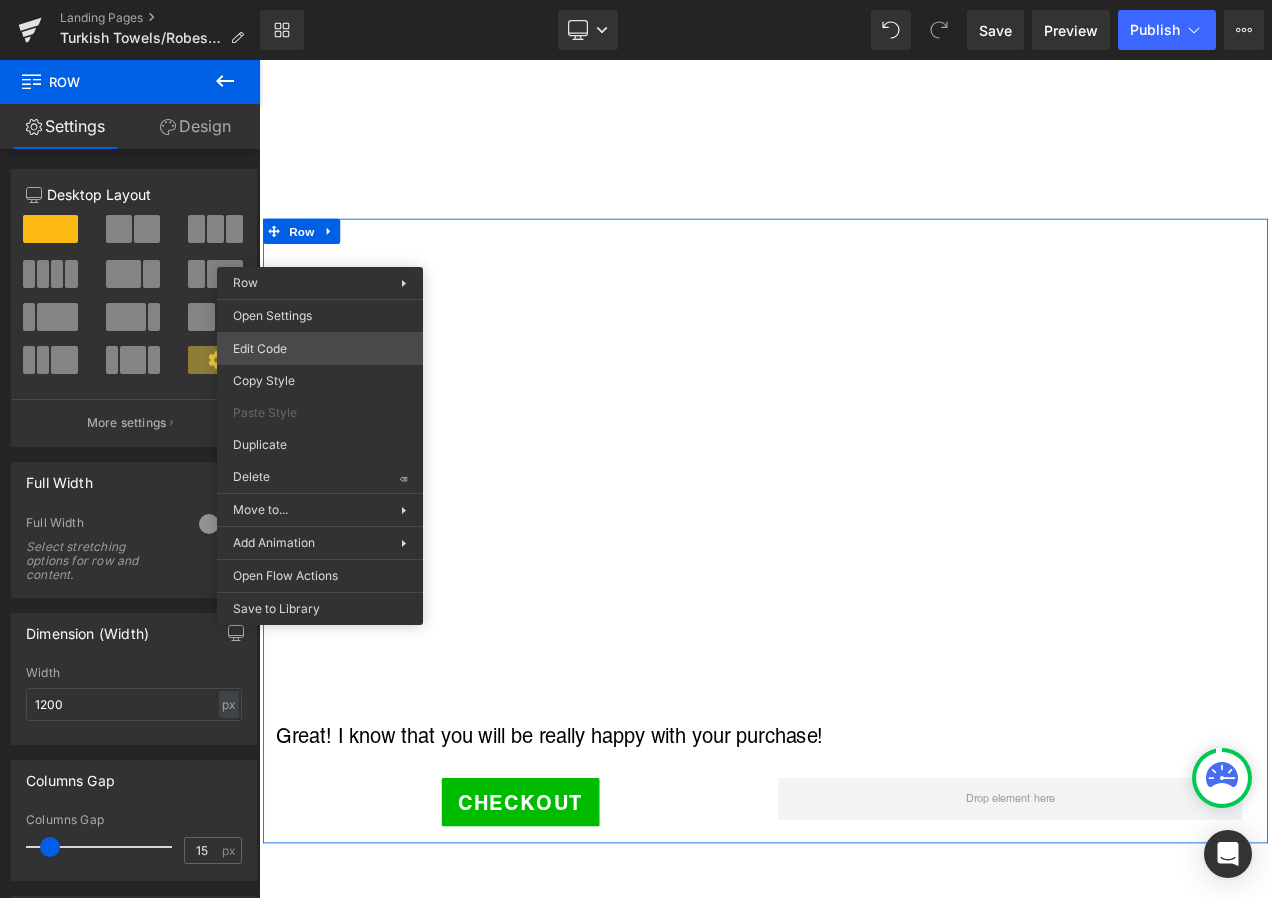 click on "(P) Cart Button  You are previewing how the   will restyle your page. You can not edit Elements in Preset Preview Mode.  Landing Pages Turkish Towels/Robes Email Library Desktop Desktop Laptop Tablet Mobile Save Preview Publish Scheduled View Live Page View with current Template Save Template to Library Schedule Publish  Optimize  Publish Settings Shortcuts  Your page can’t be published   You've reached the maximum number of published pages on your plan  (0/0).  You need to upgrade your plan or unpublish all your pages to get 1 publish slot.   Unpublish pages   Upgrade plan  Elements Global Style Base Row  rows, columns, layouts, div Heading  headings, titles, h1,h2,h3,h4,h5,h6 Text Block  texts, paragraphs, contents, blocks Image  images, photos, alts, uploads Icon  icons, symbols Button  button, call to action, cta Separator  separators, dividers, horizontal lines Liquid  liquid, custom code, html, javascript, css, reviews, apps, applications, embeded, iframe Banner Parallax  Hero Banner  Stack Tabs  app" at bounding box center (636, 0) 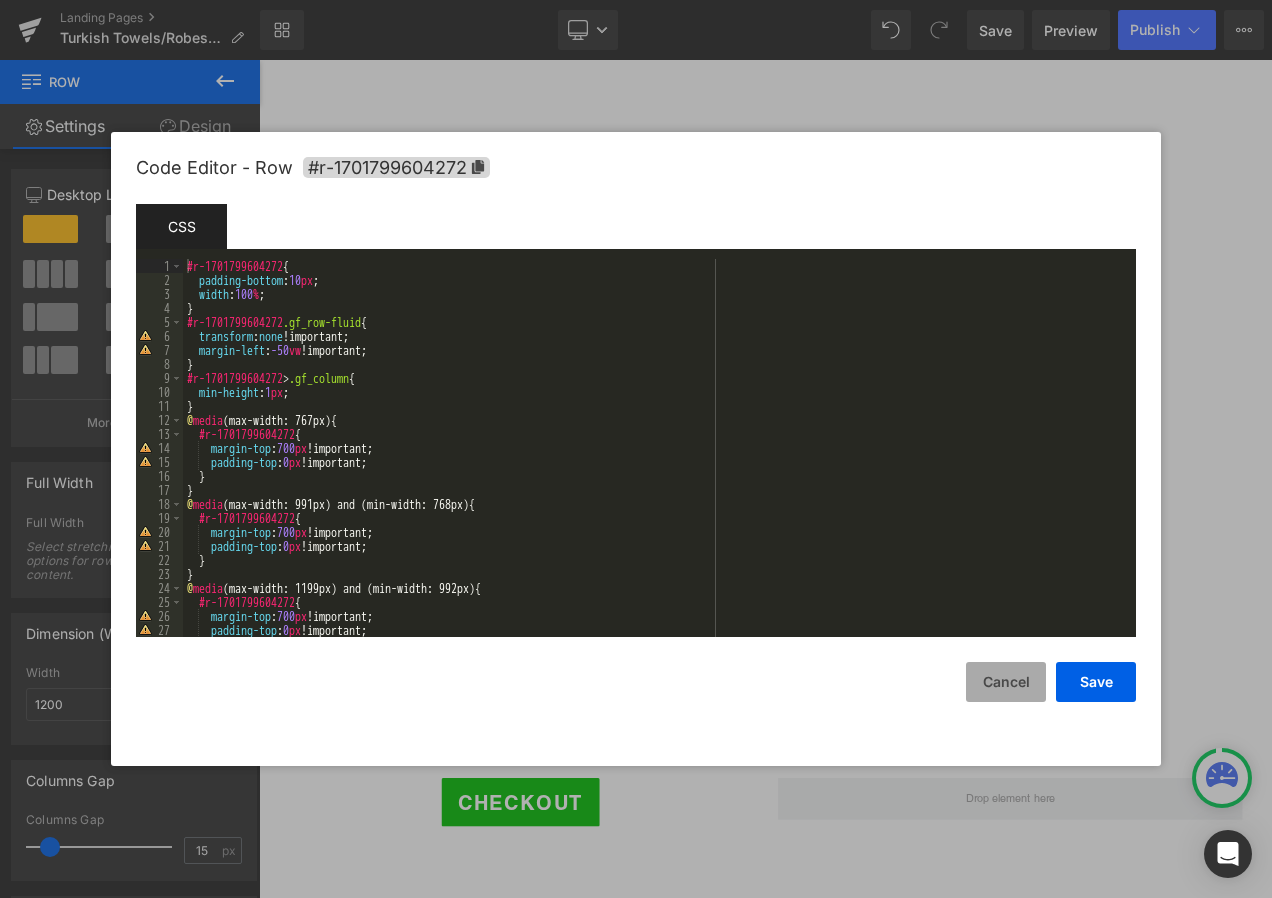 click on "Cancel" at bounding box center [1006, 682] 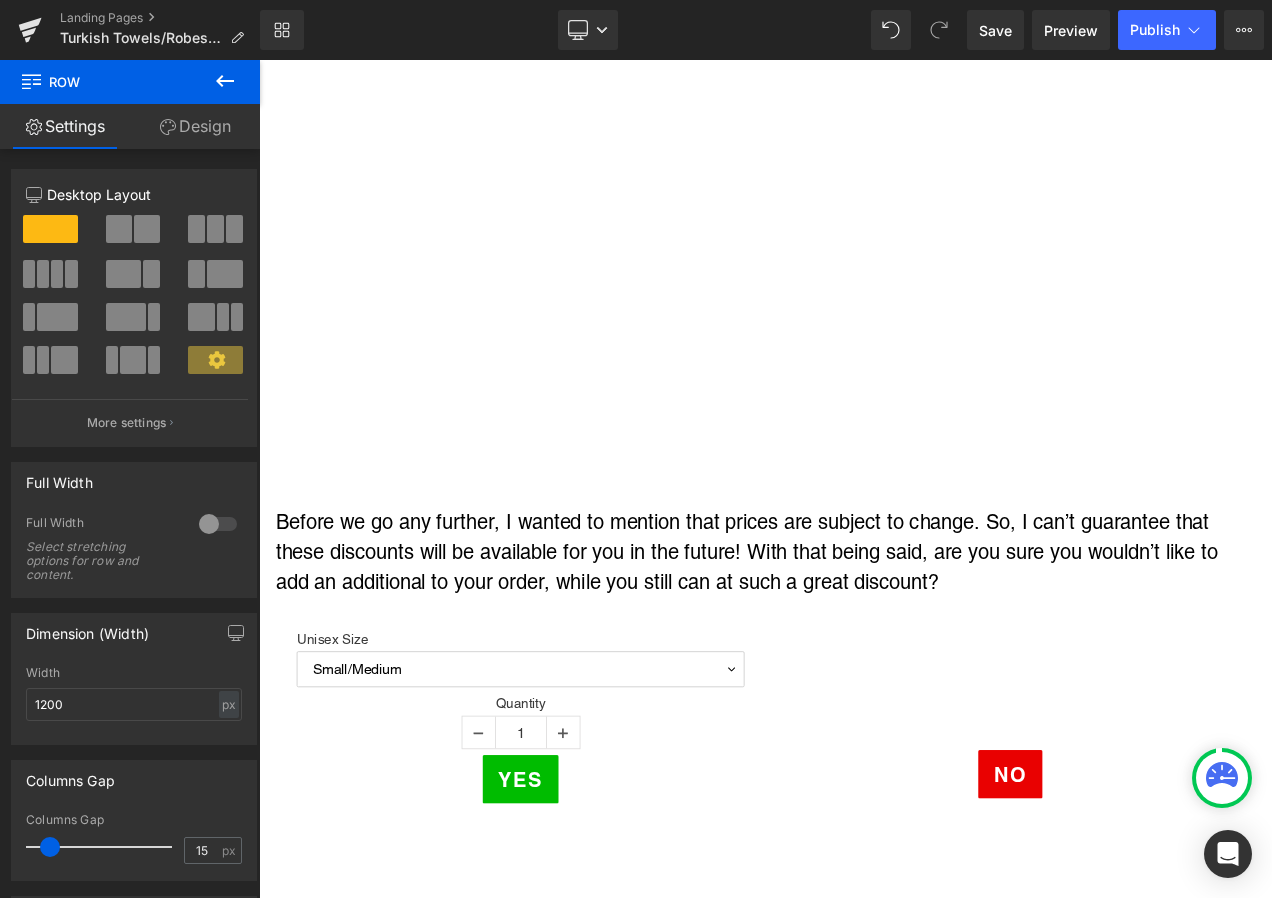 scroll, scrollTop: 1500, scrollLeft: 0, axis: vertical 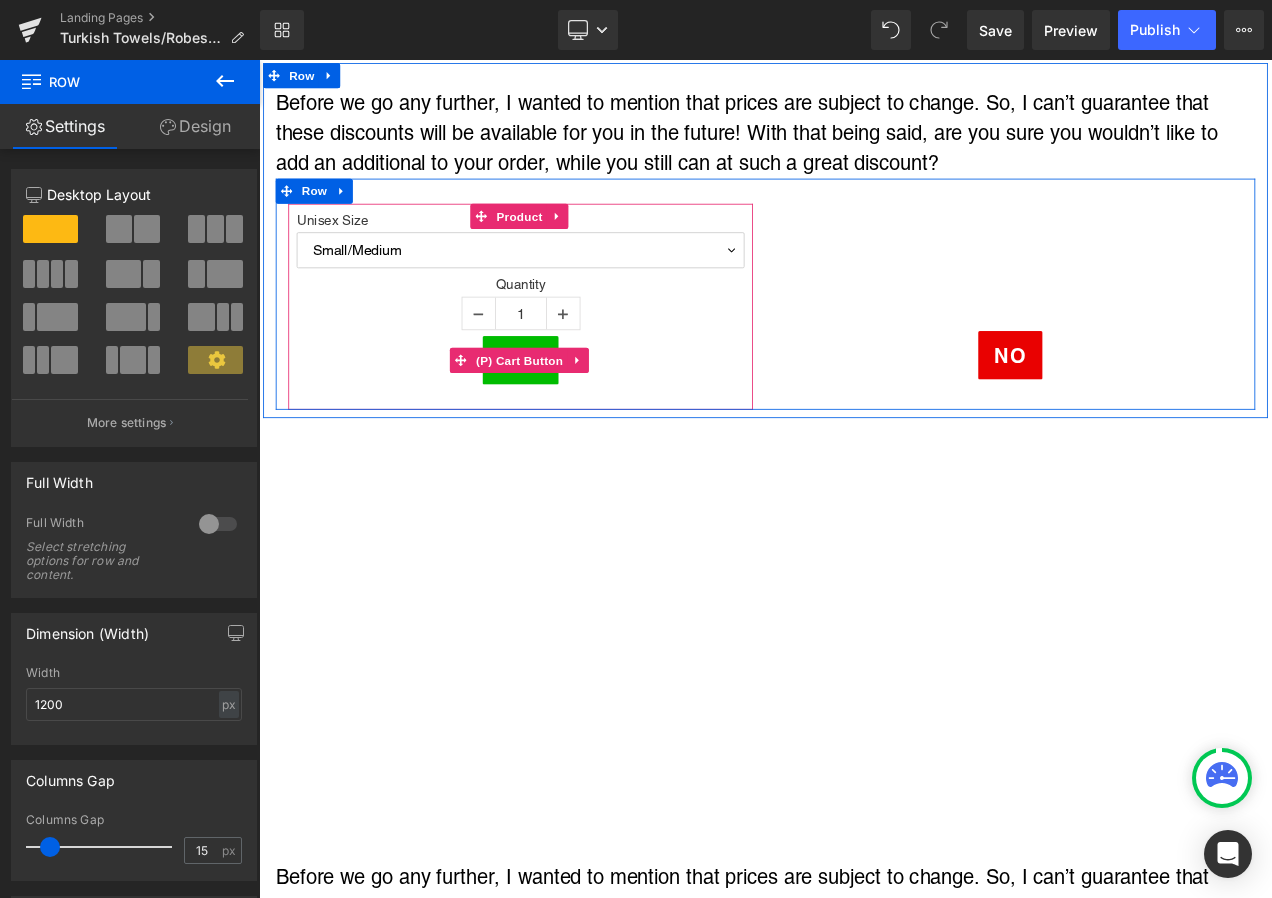 click on "(P) Cart Button" at bounding box center (570, 419) 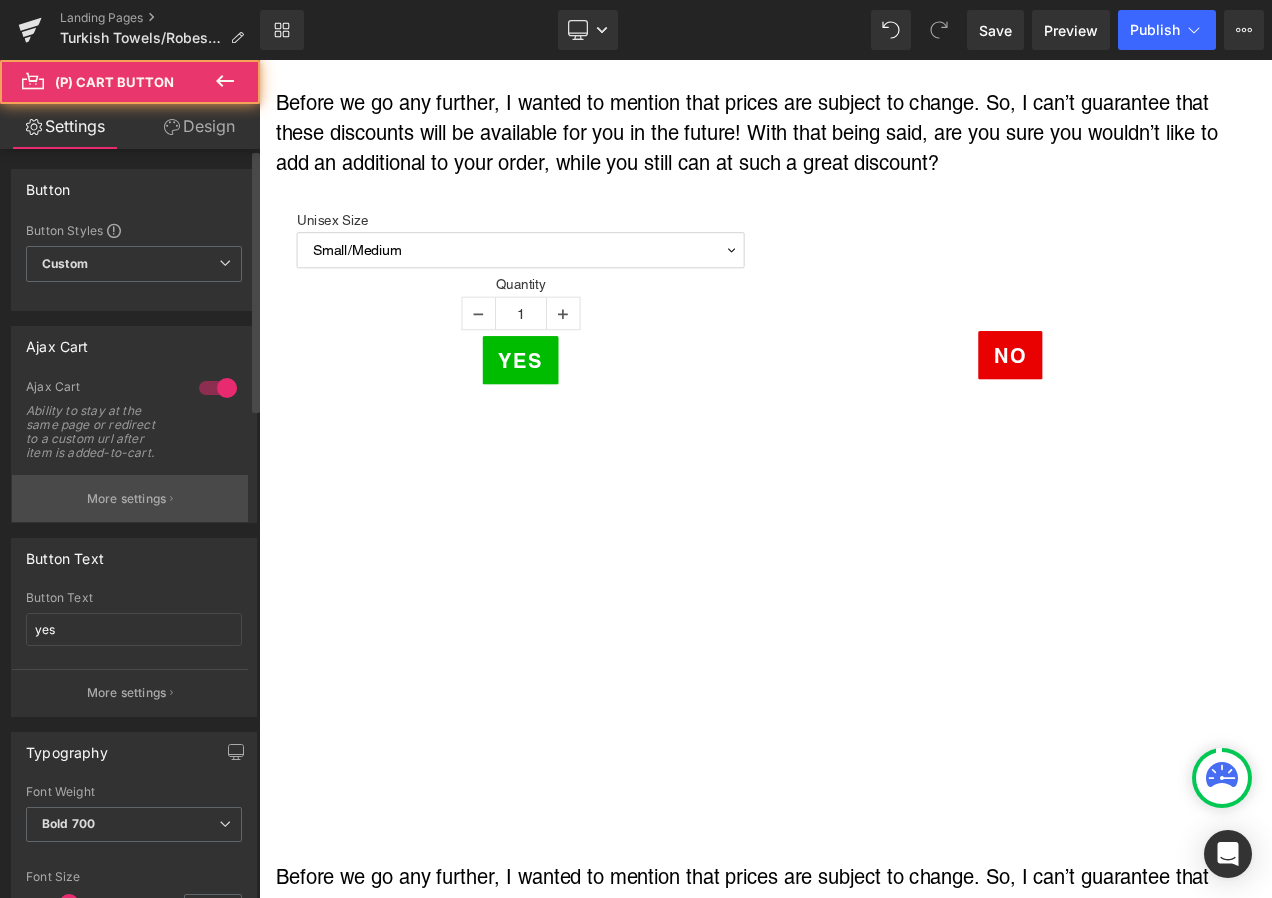 click on "More settings" at bounding box center [127, 499] 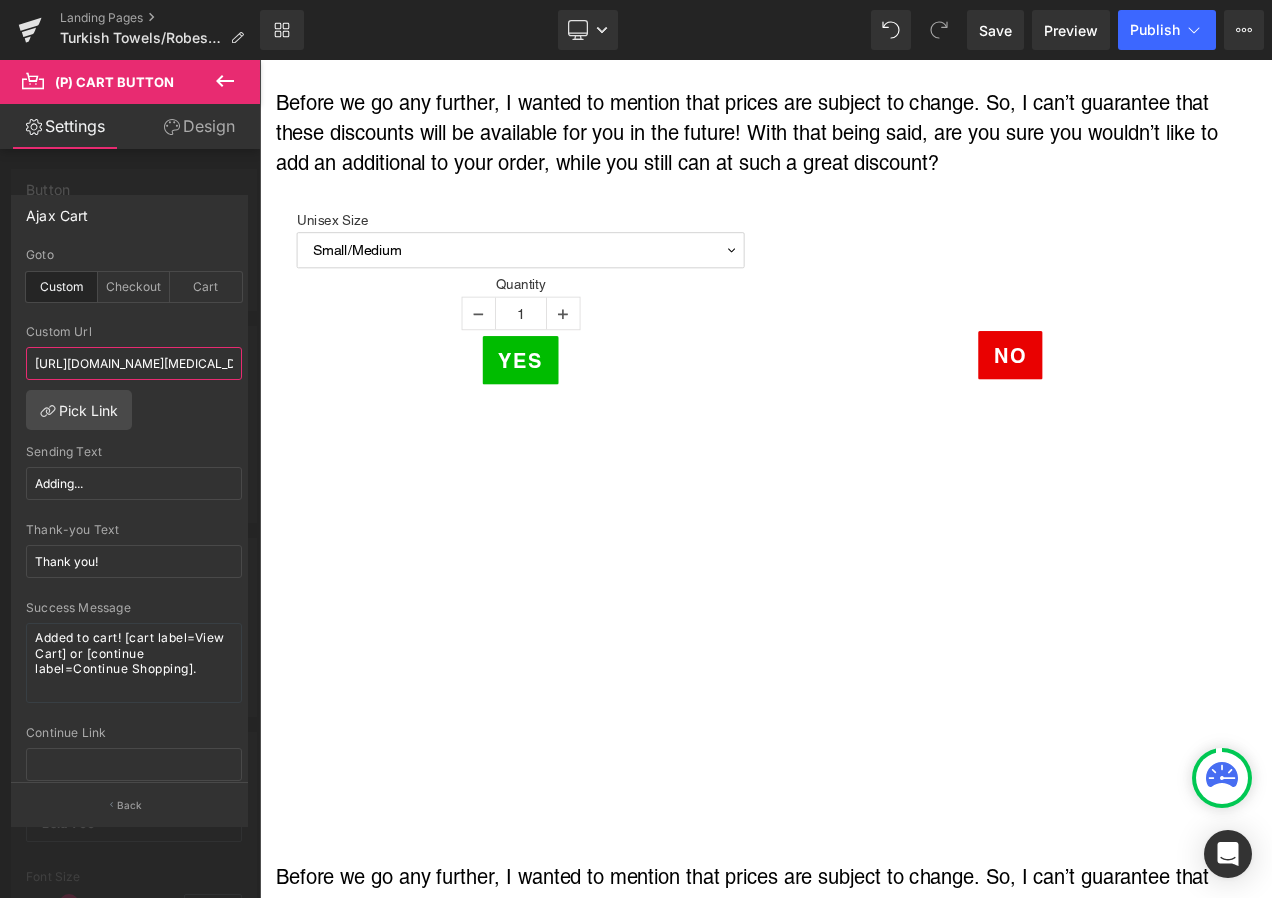 scroll, scrollTop: 0, scrollLeft: 406, axis: horizontal 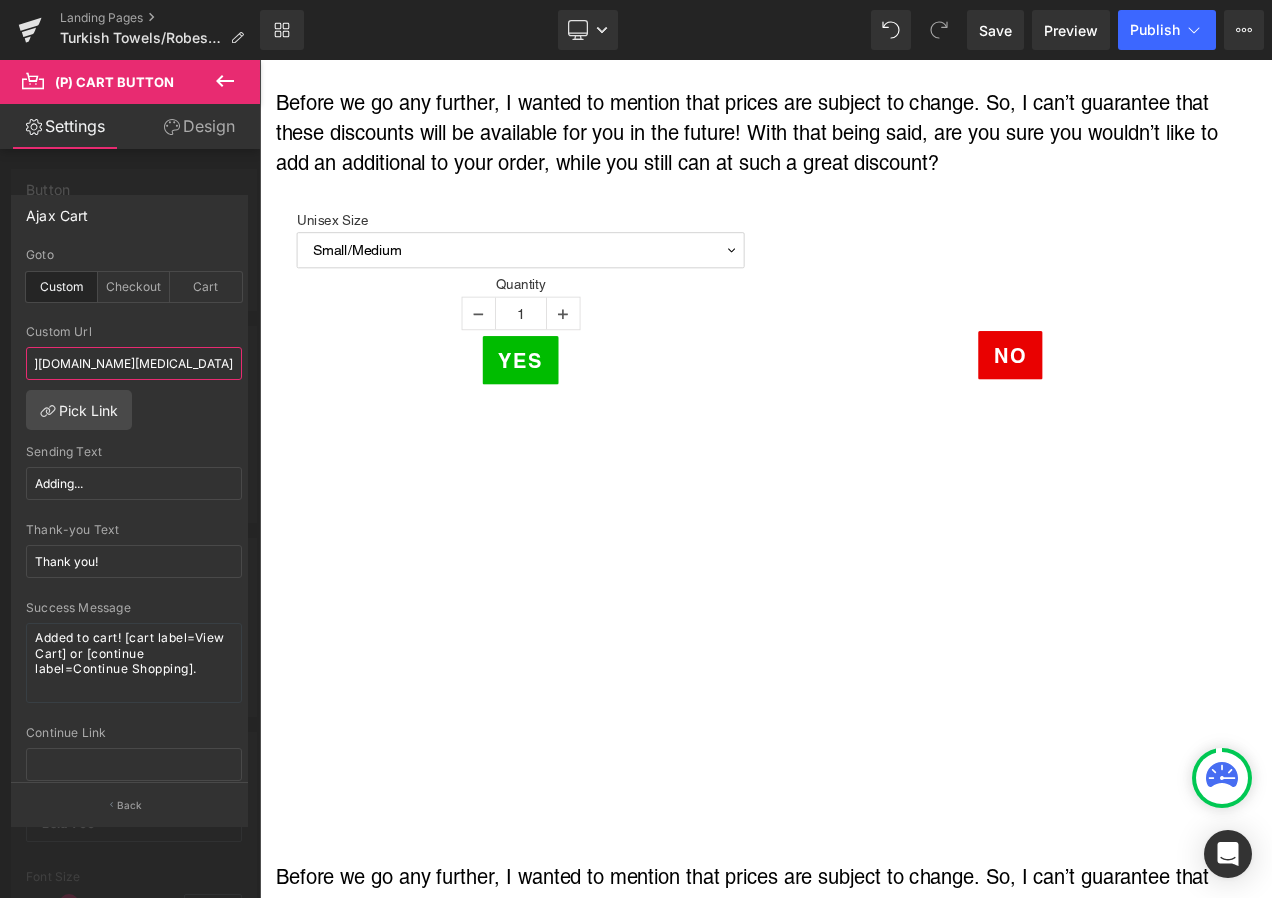 drag, startPoint x: 395, startPoint y: 431, endPoint x: 294, endPoint y: 445, distance: 101.96568 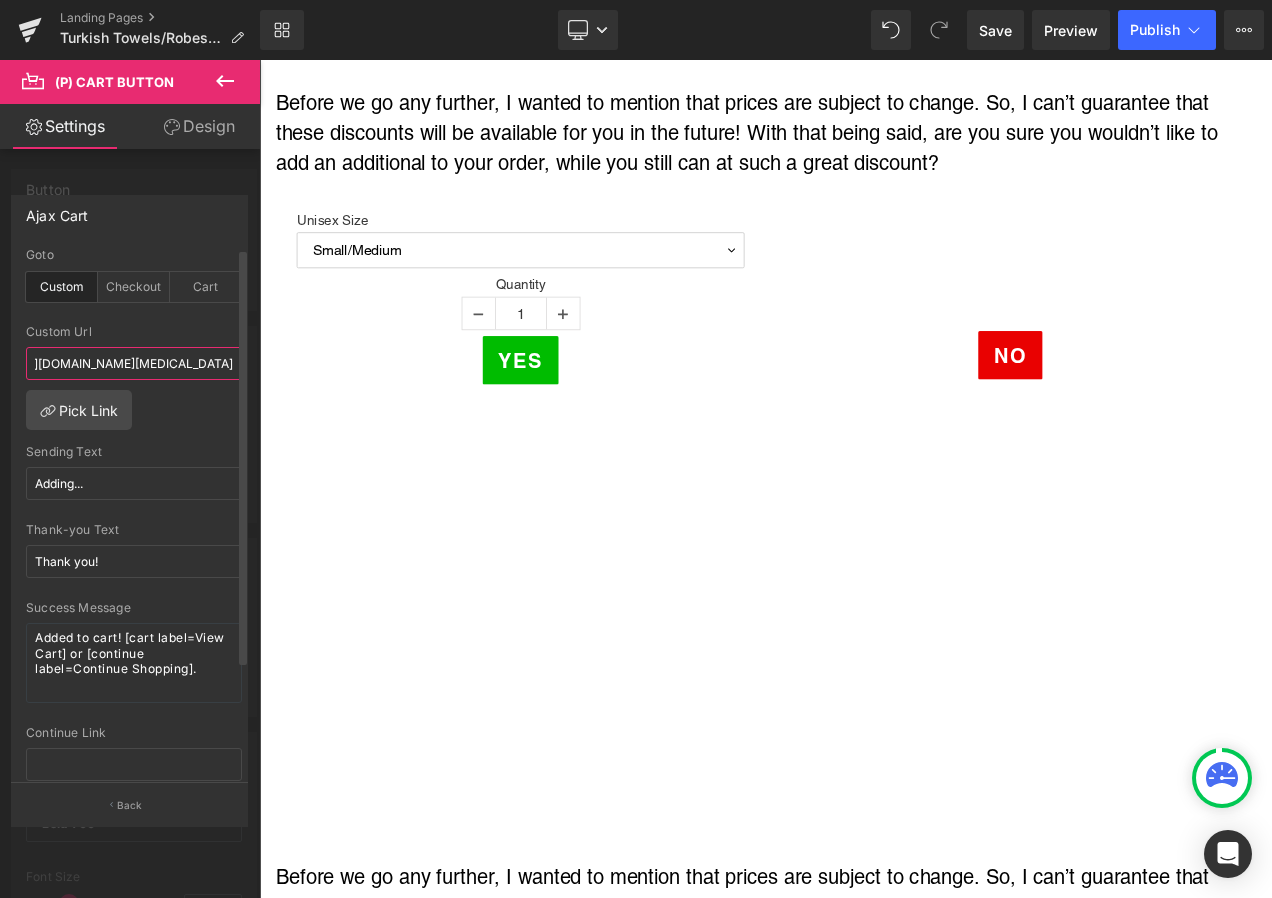 click on "[URL][DOMAIN_NAME][MEDICAL_DATA]" at bounding box center [134, 363] 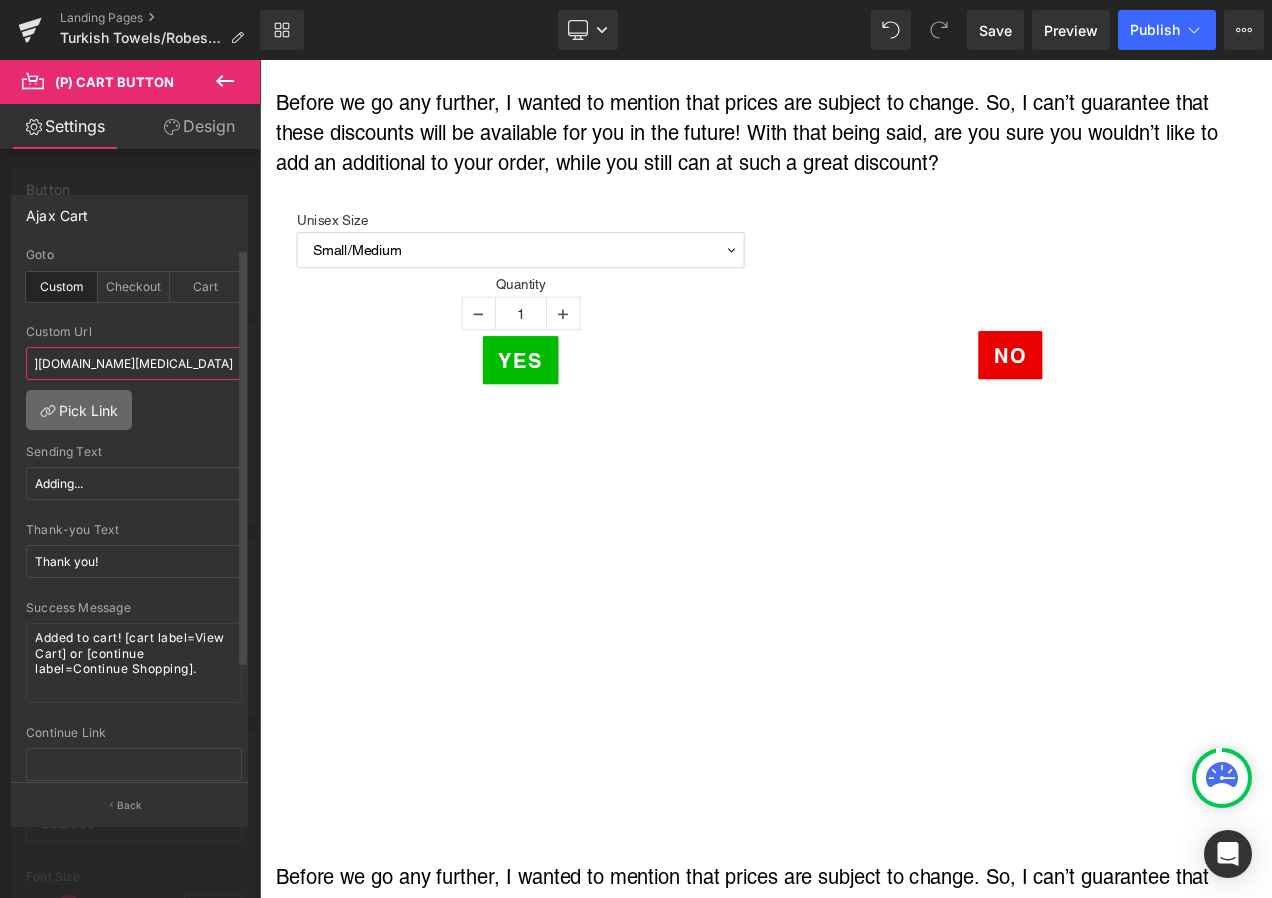 drag, startPoint x: 111, startPoint y: 367, endPoint x: 112, endPoint y: 394, distance: 27.018513 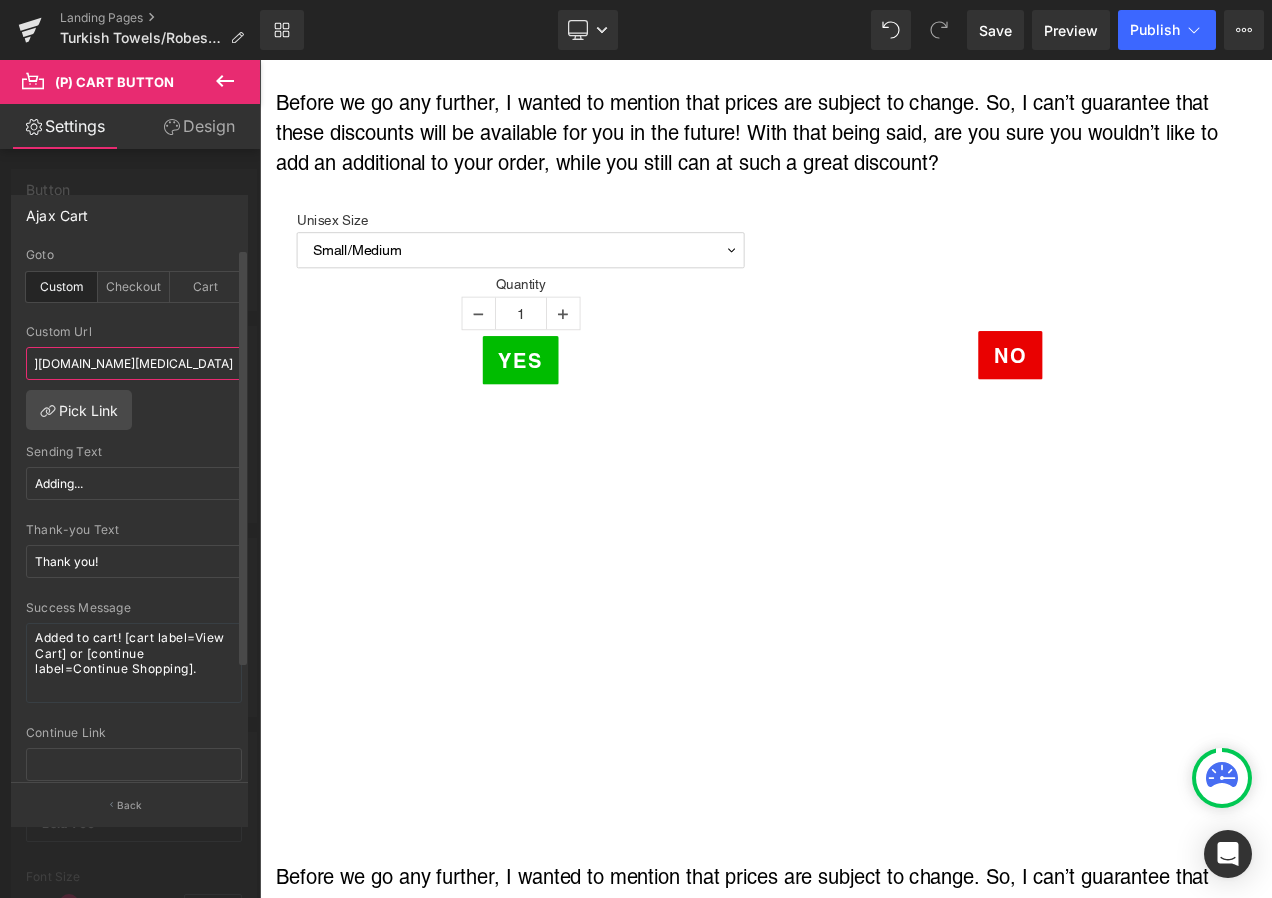 scroll, scrollTop: 0, scrollLeft: 371, axis: horizontal 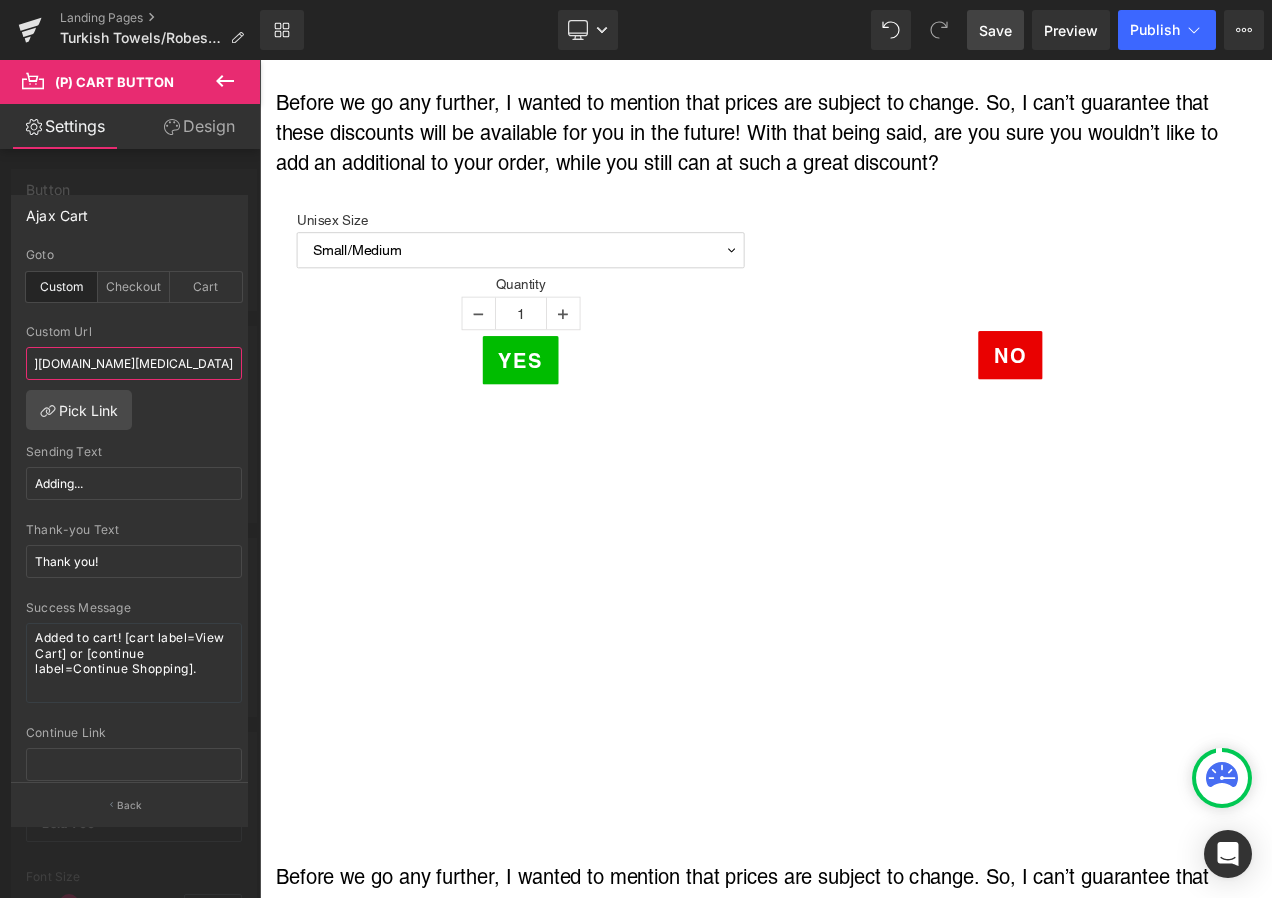 type on "[URL][DOMAIN_NAME][MEDICAL_DATA]" 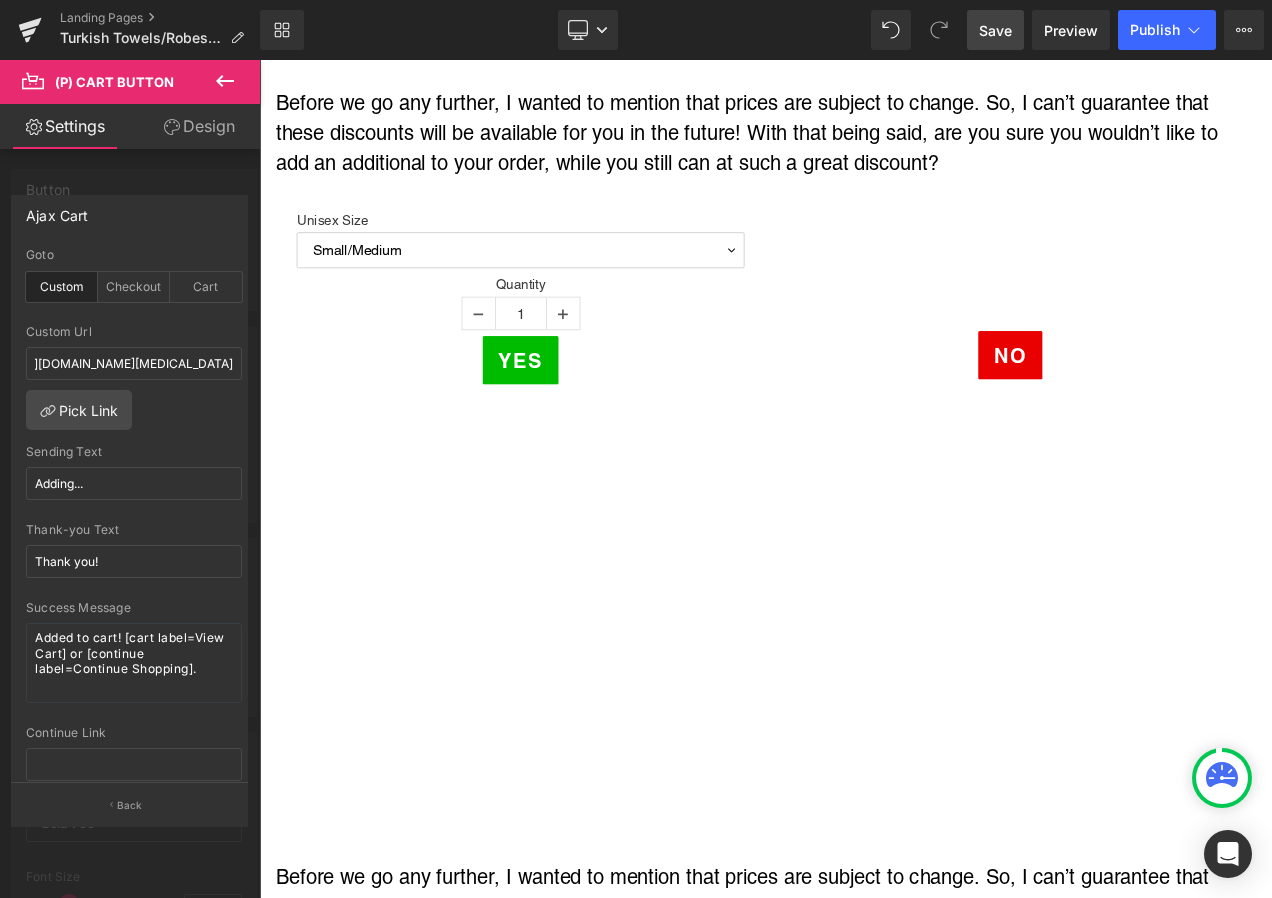 scroll, scrollTop: 0, scrollLeft: 0, axis: both 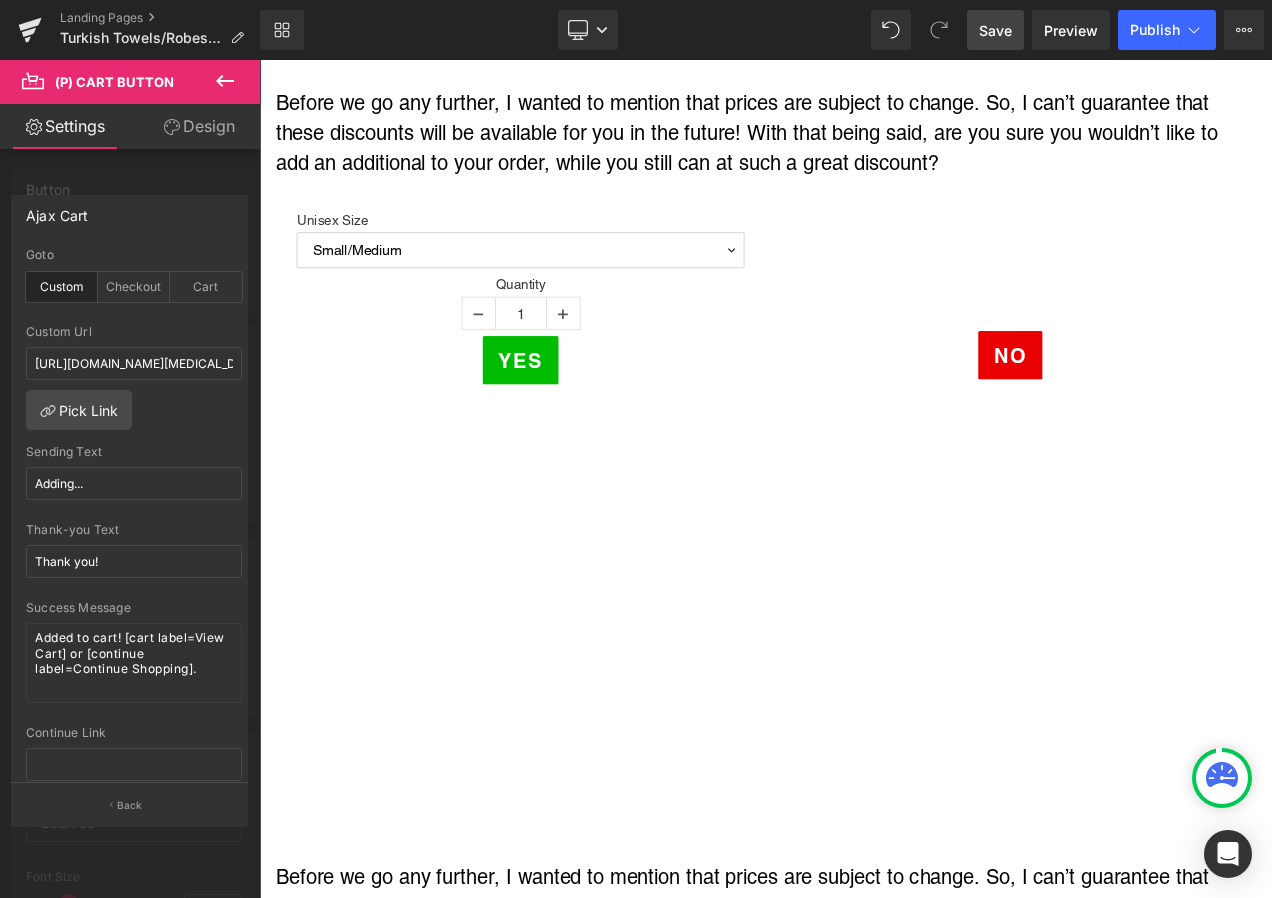 click on "Save" at bounding box center [995, 30] 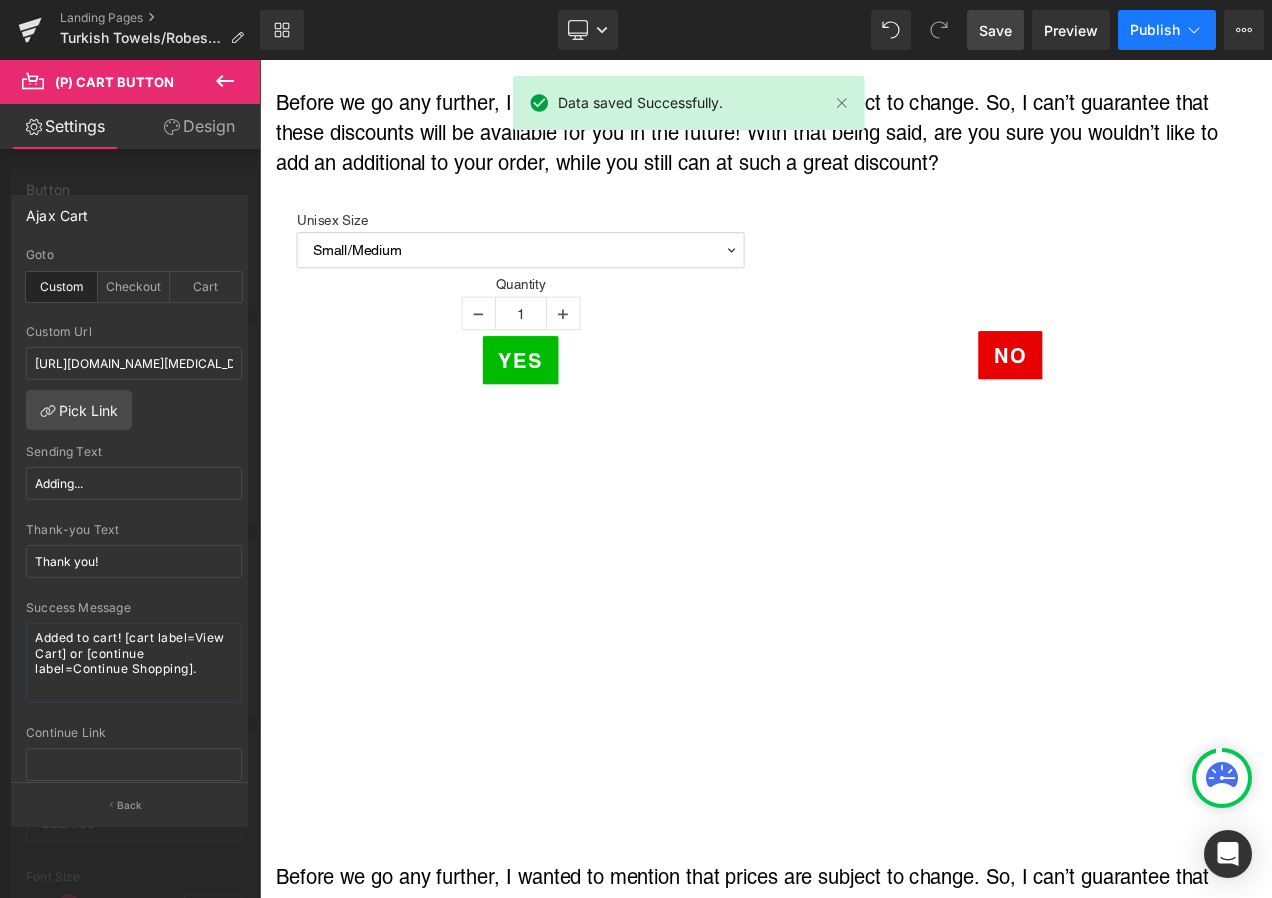 click on "Publish" at bounding box center [1155, 30] 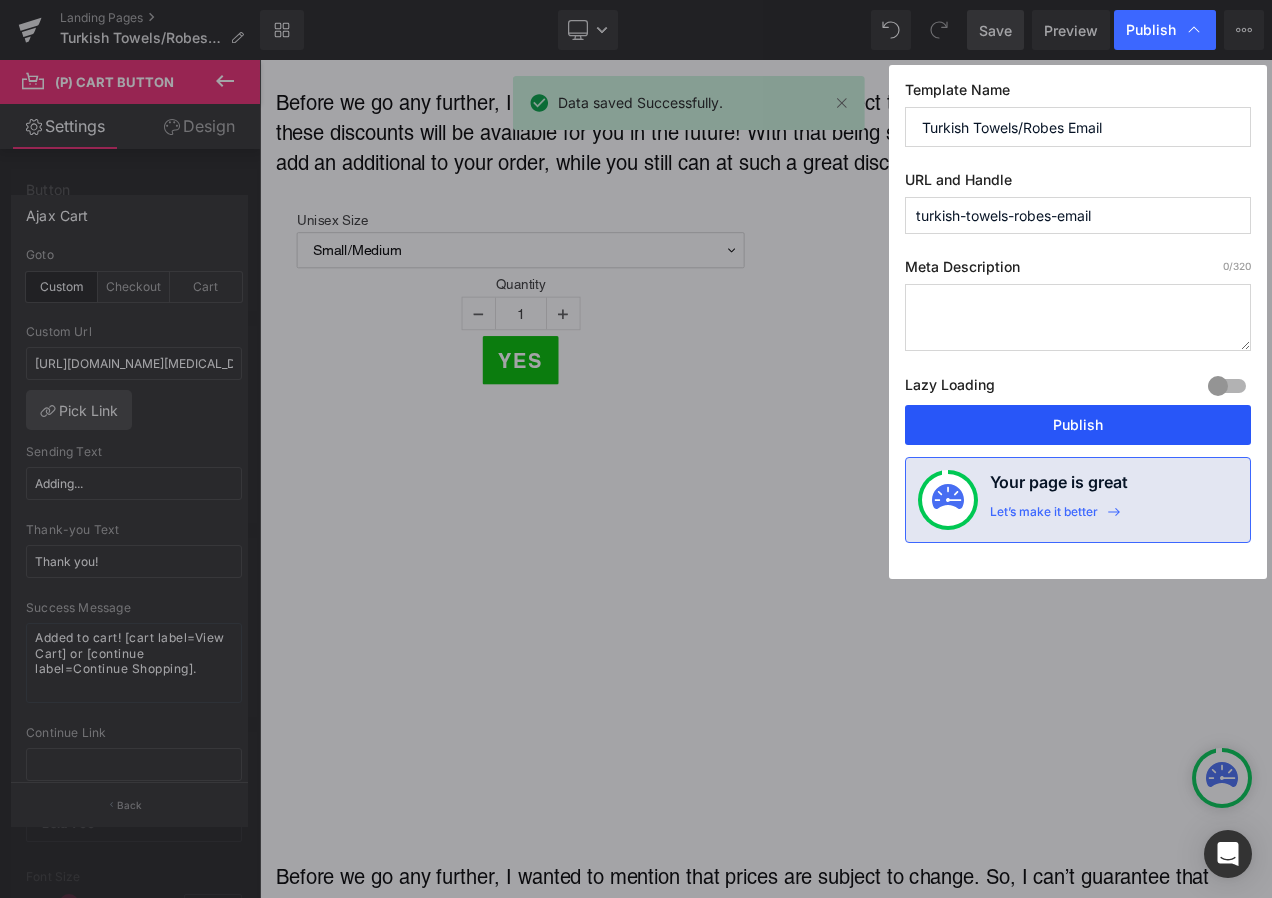 click on "Publish" at bounding box center (1078, 425) 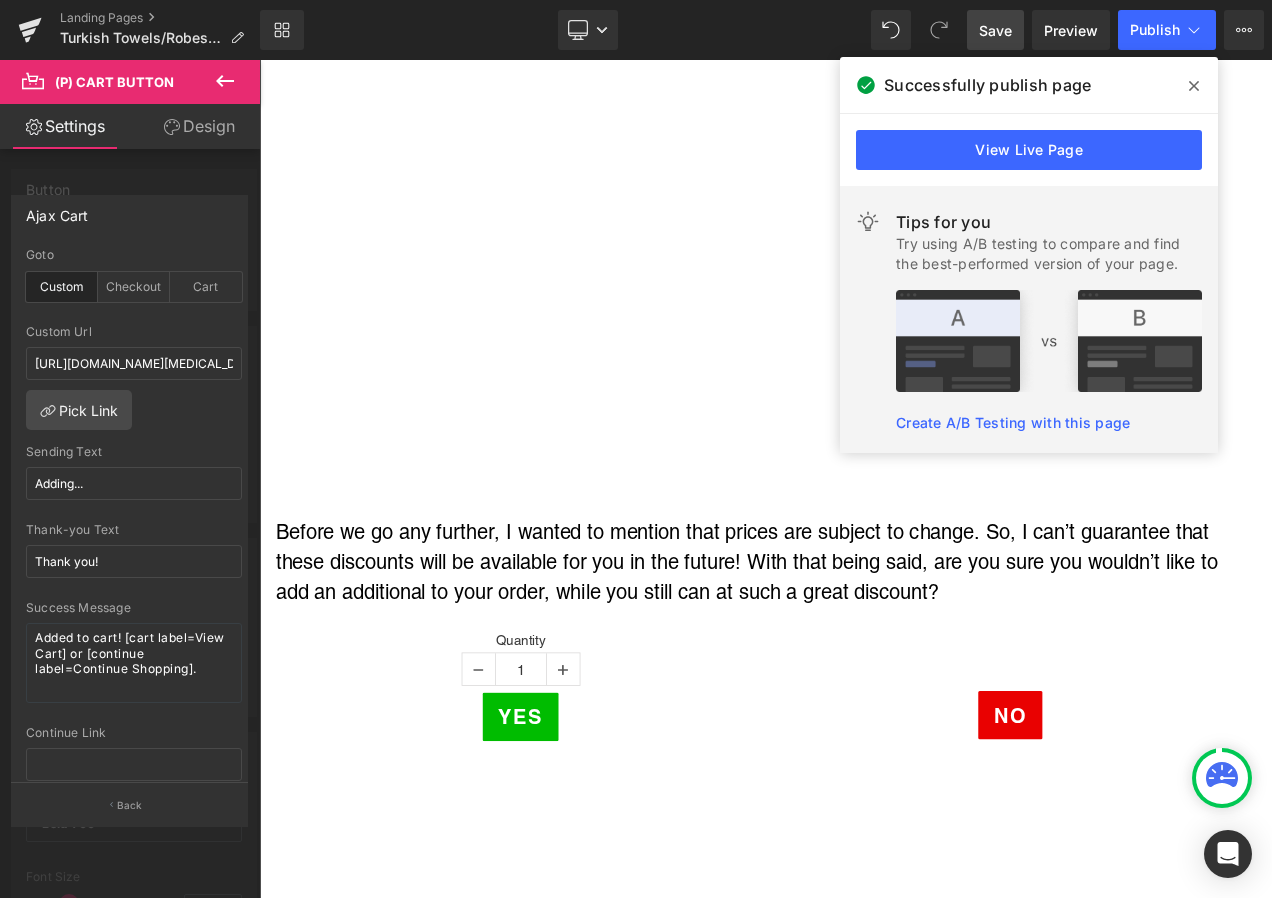 scroll, scrollTop: 2100, scrollLeft: 0, axis: vertical 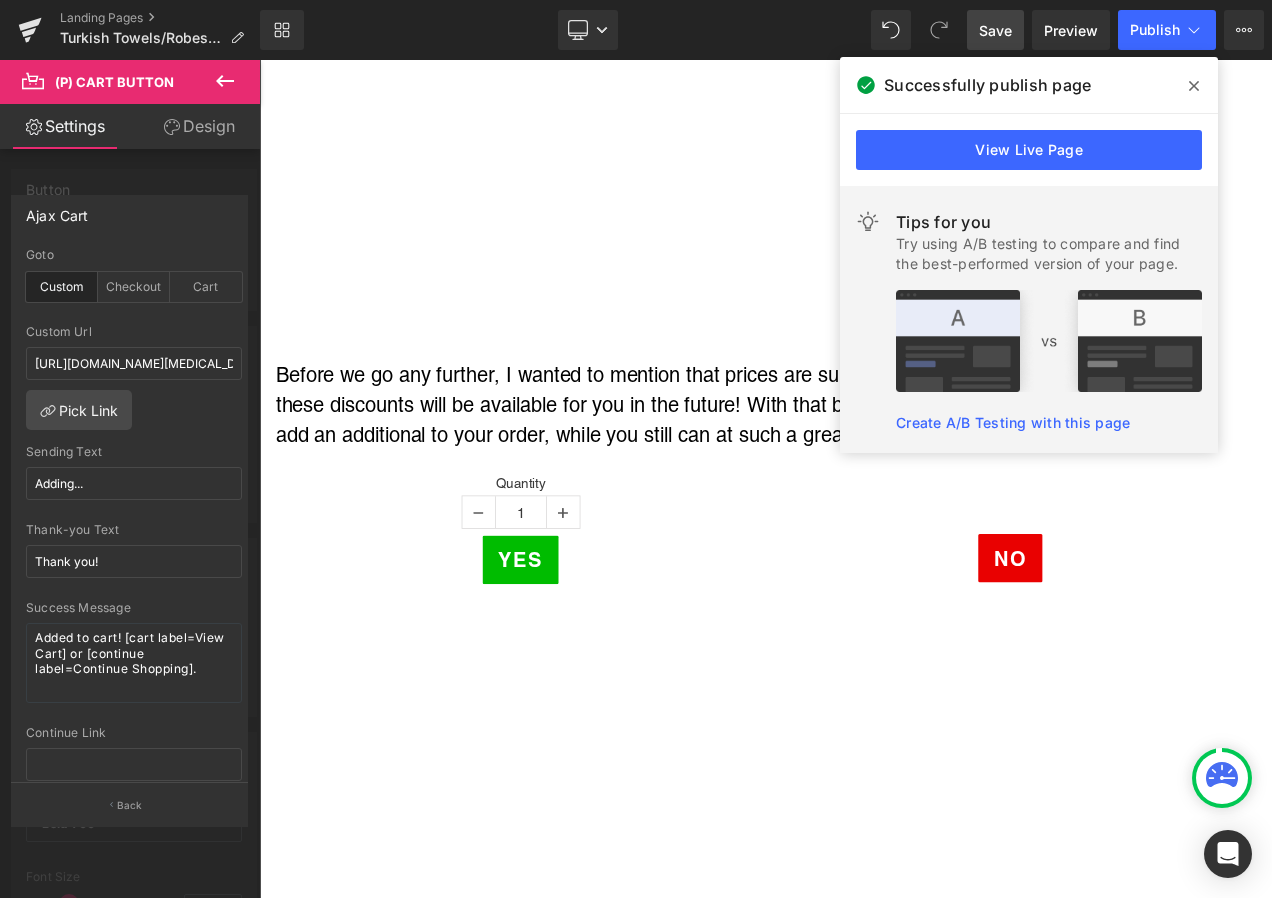 click on "Skip to content
Home
[GEOGRAPHIC_DATA]
Oxileaf
Heaters
[GEOGRAPHIC_DATA] Parts
USCG" at bounding box center [864, 1997] 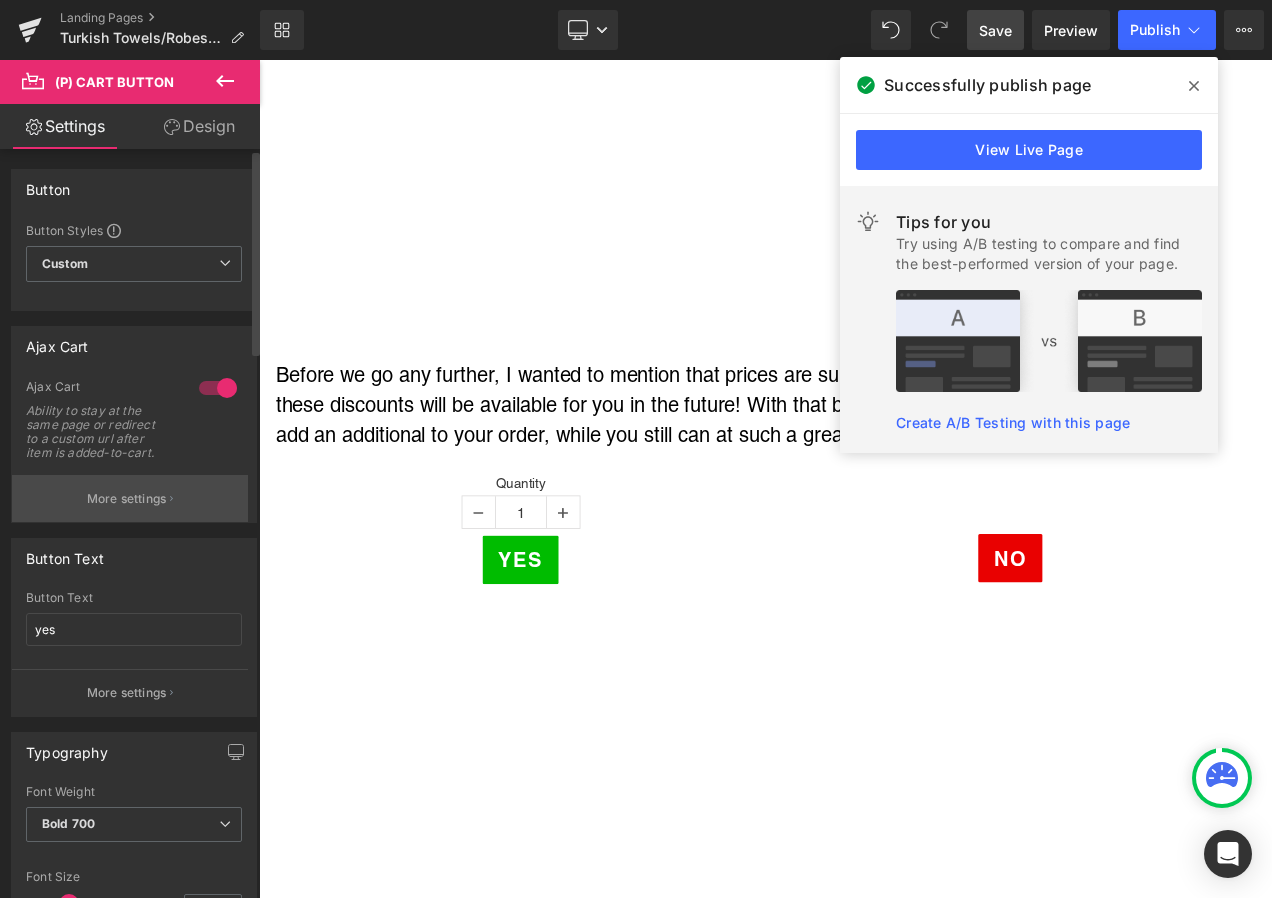 click on "More settings" at bounding box center [130, 498] 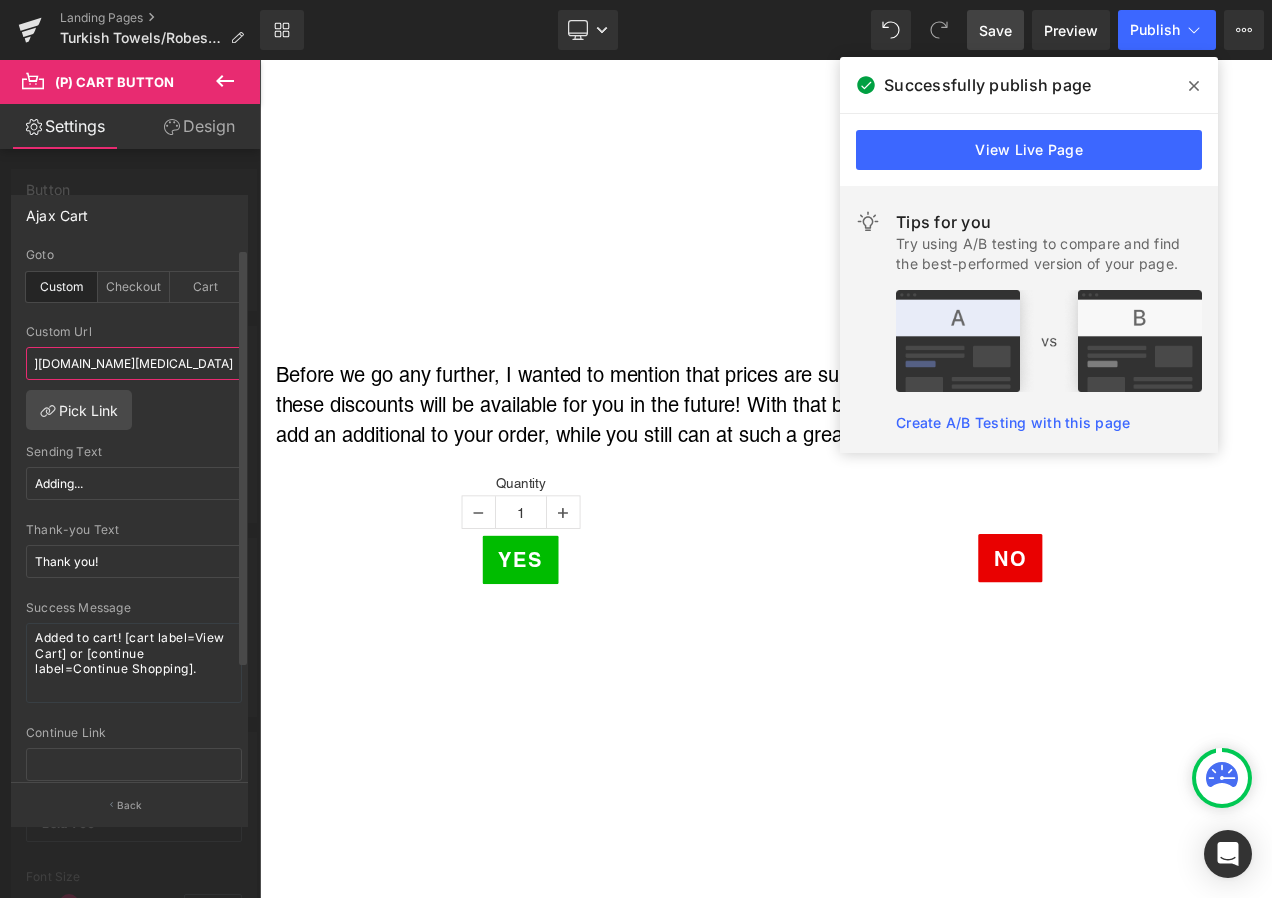 drag, startPoint x: 181, startPoint y: 357, endPoint x: 214, endPoint y: 361, distance: 33.24154 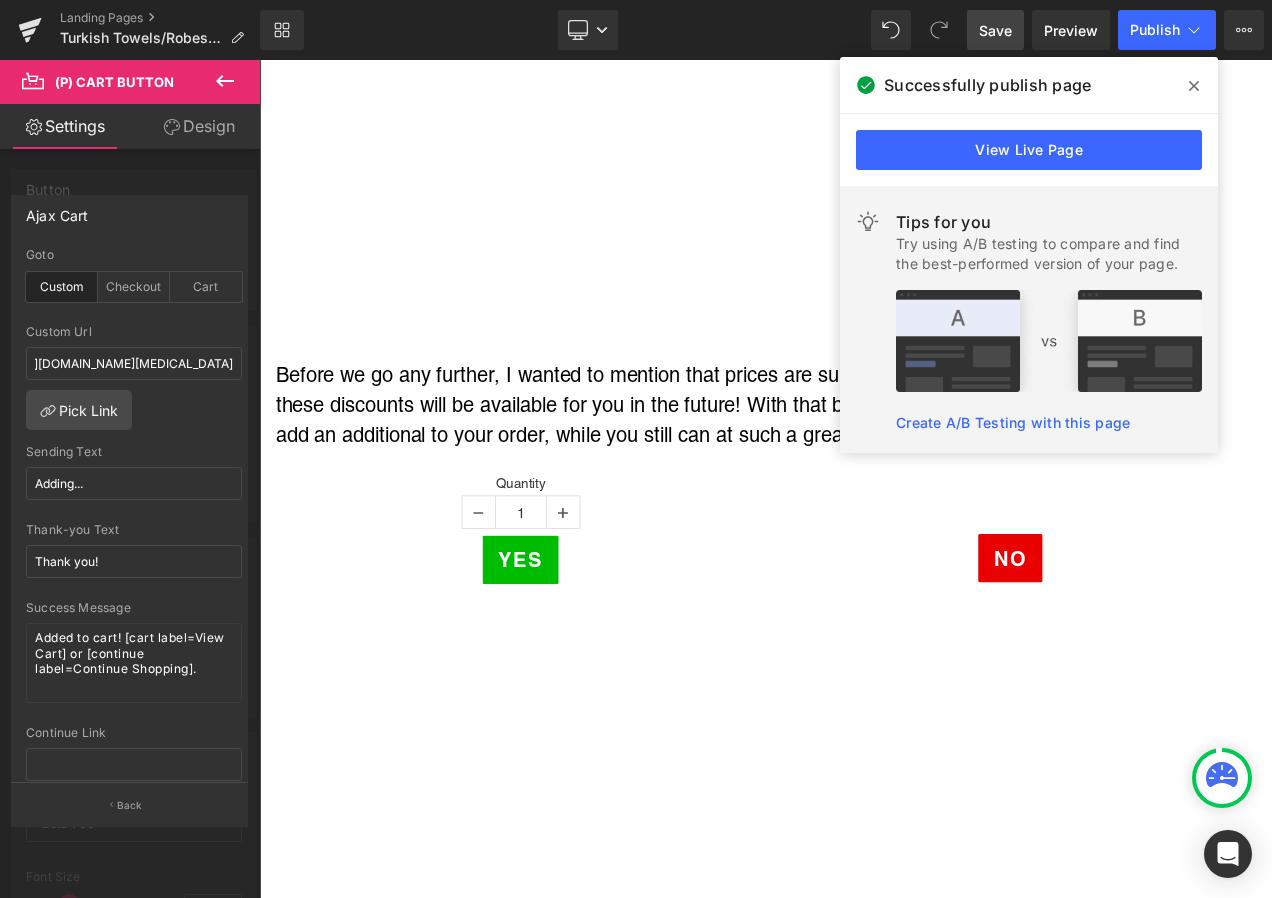click on "Skip to content
Home
[GEOGRAPHIC_DATA]
Oxileaf
Heaters
[GEOGRAPHIC_DATA] Parts
USCG" at bounding box center [864, 1997] 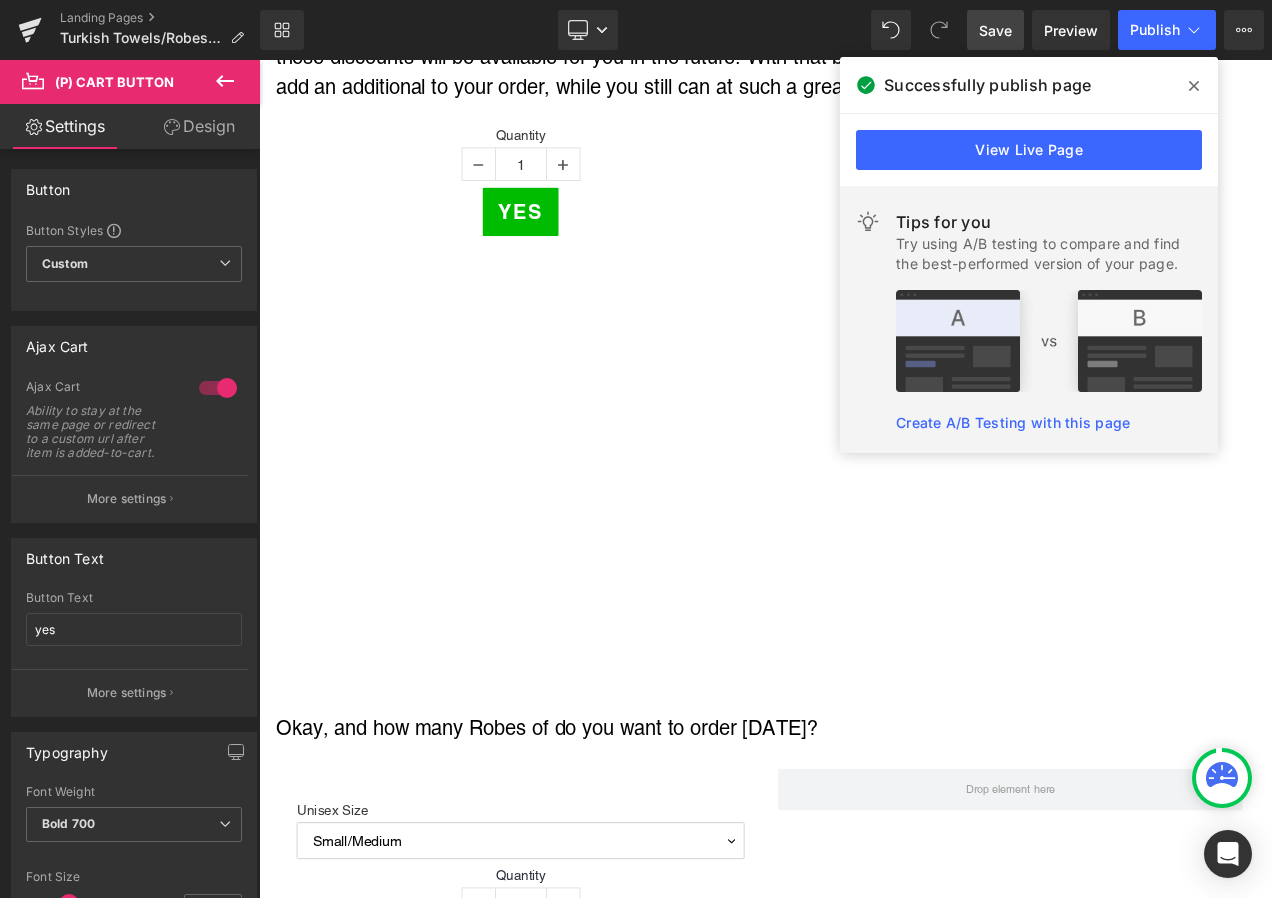 scroll, scrollTop: 2600, scrollLeft: 0, axis: vertical 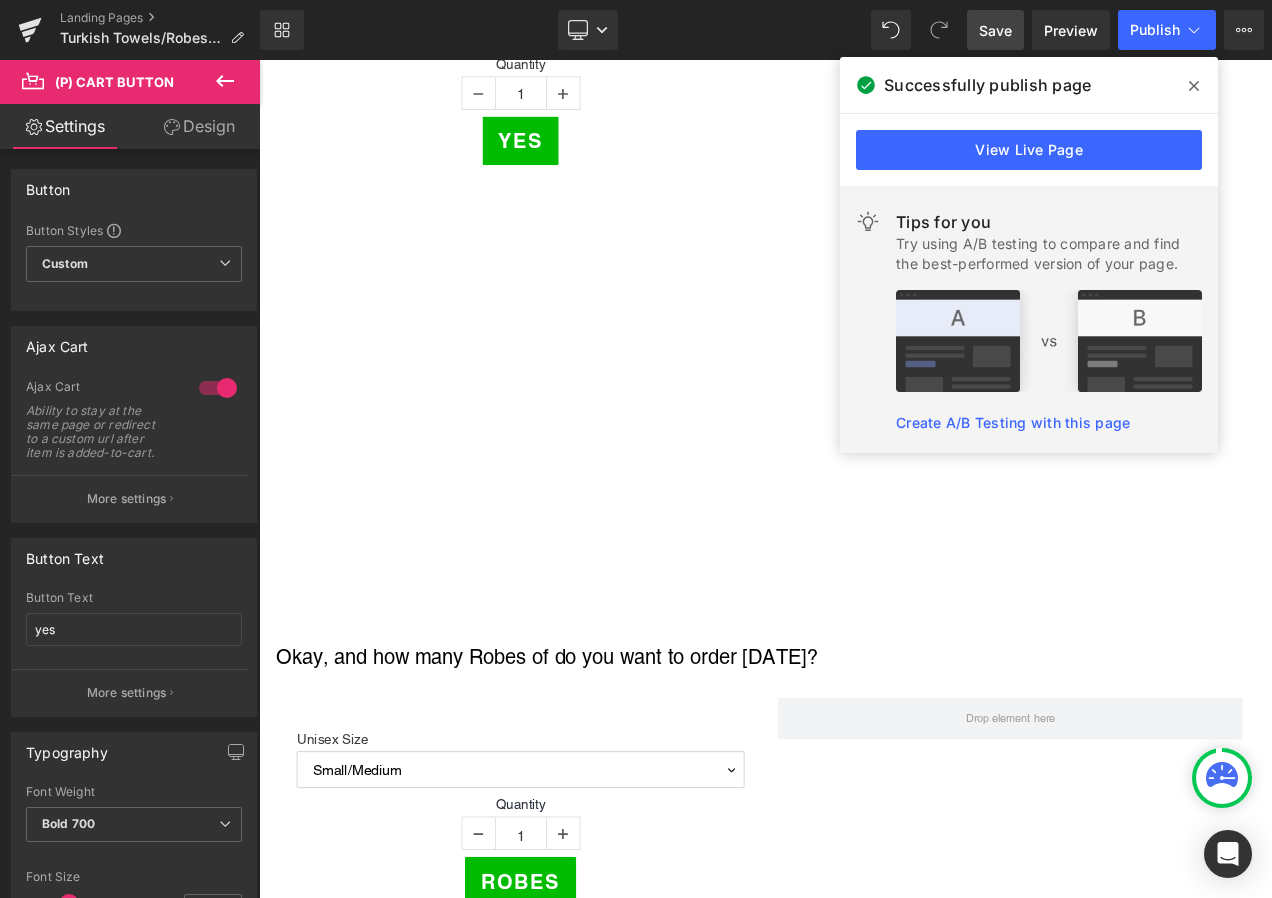 click 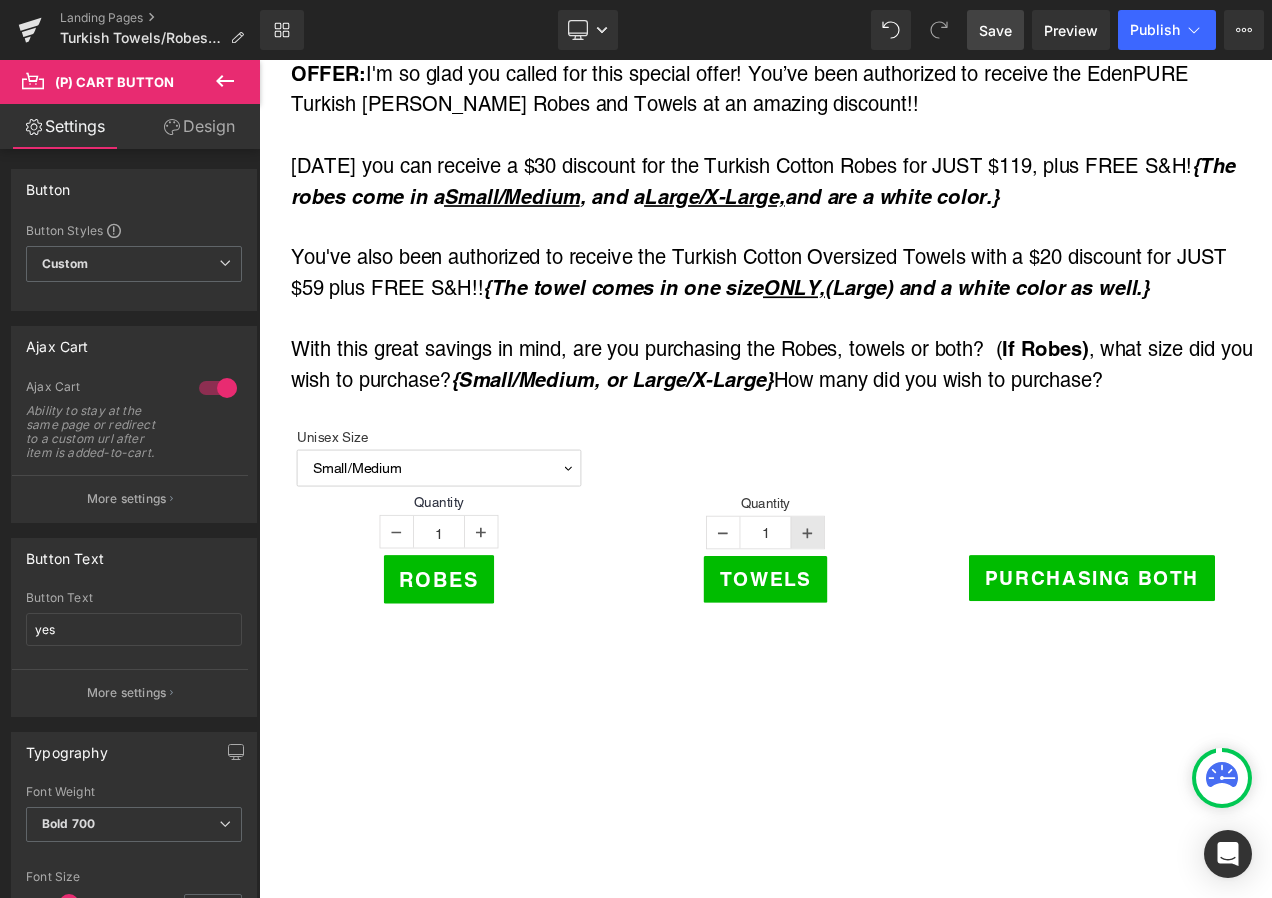scroll, scrollTop: 300, scrollLeft: 0, axis: vertical 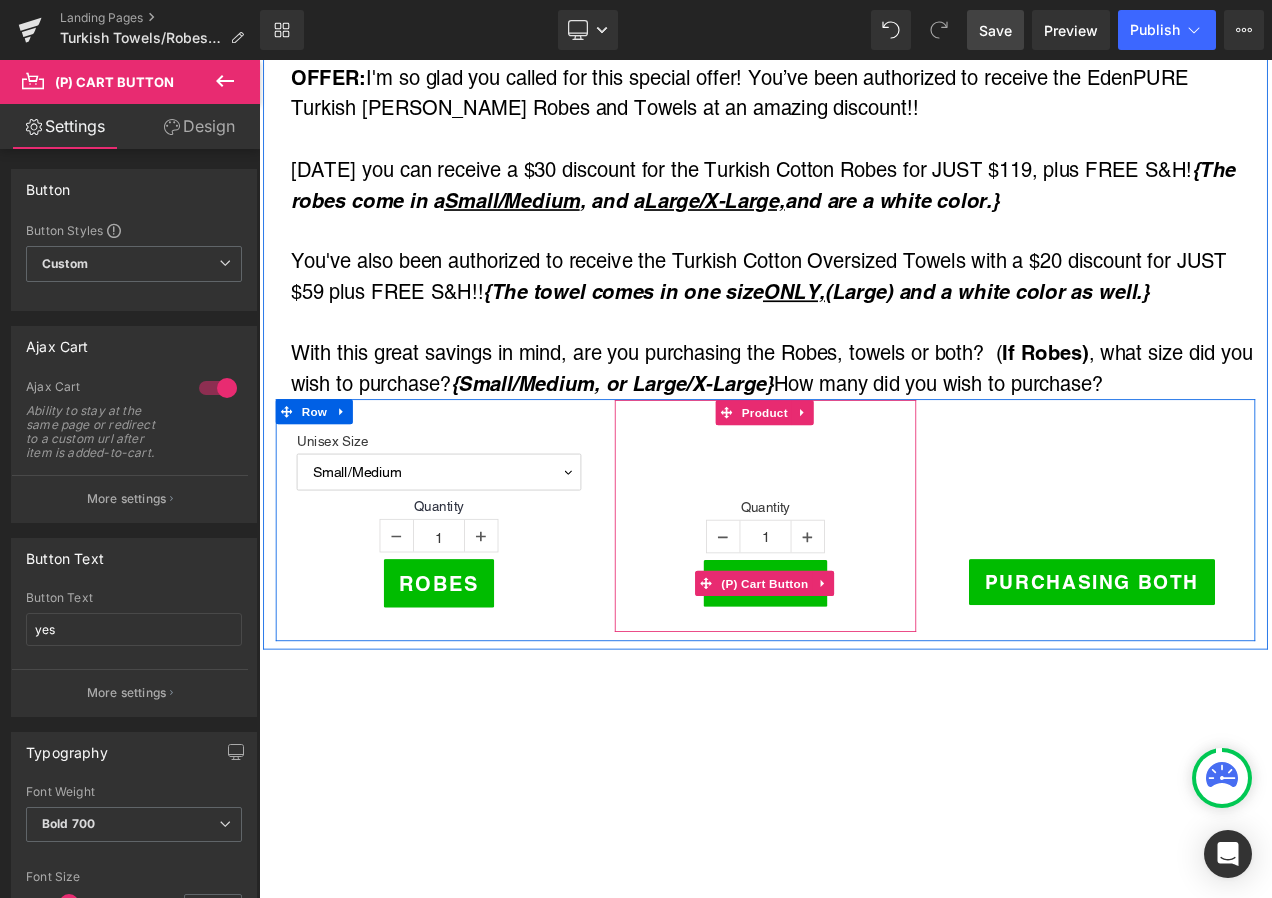 click on "(P) Cart Button" at bounding box center (863, 686) 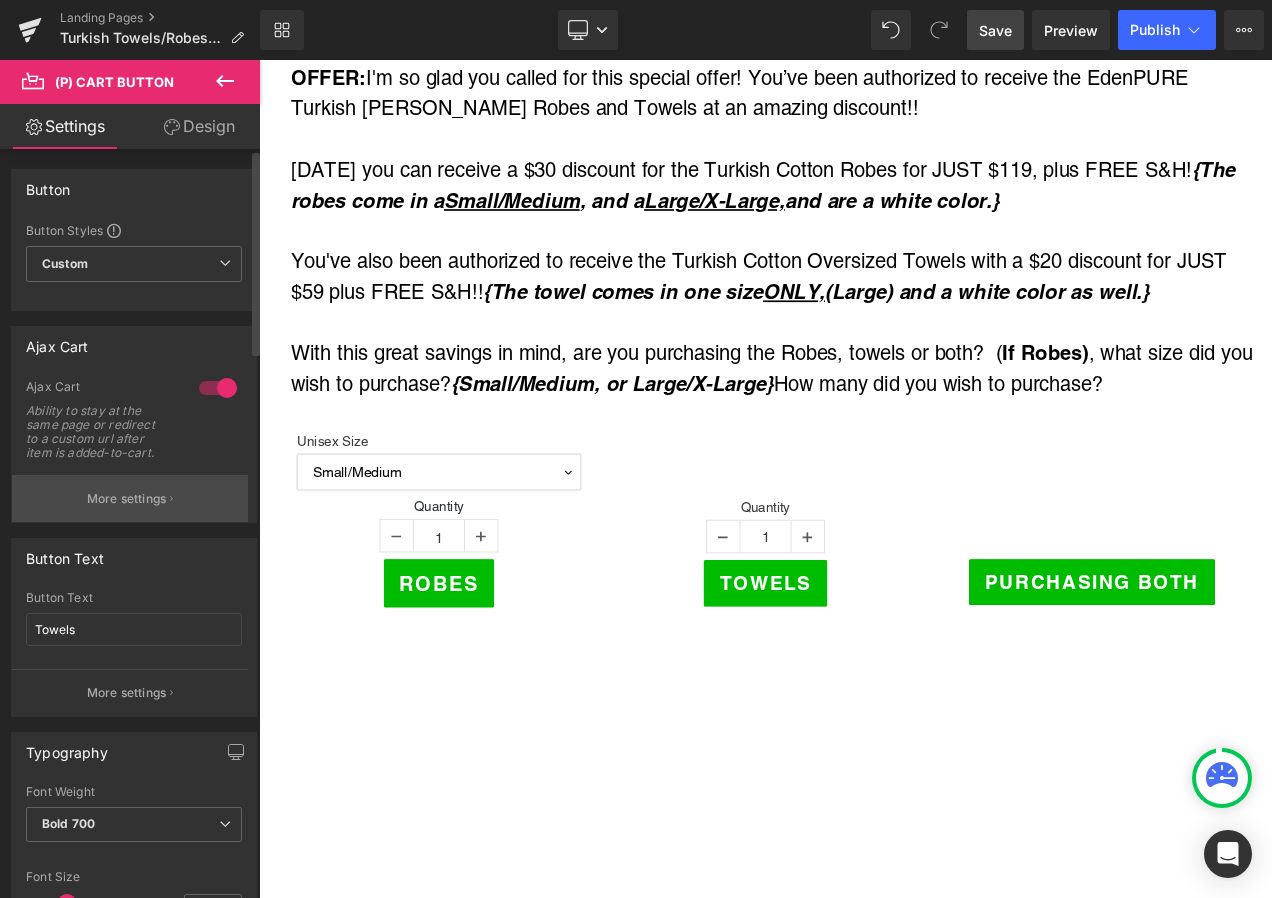 click on "More settings" at bounding box center [127, 499] 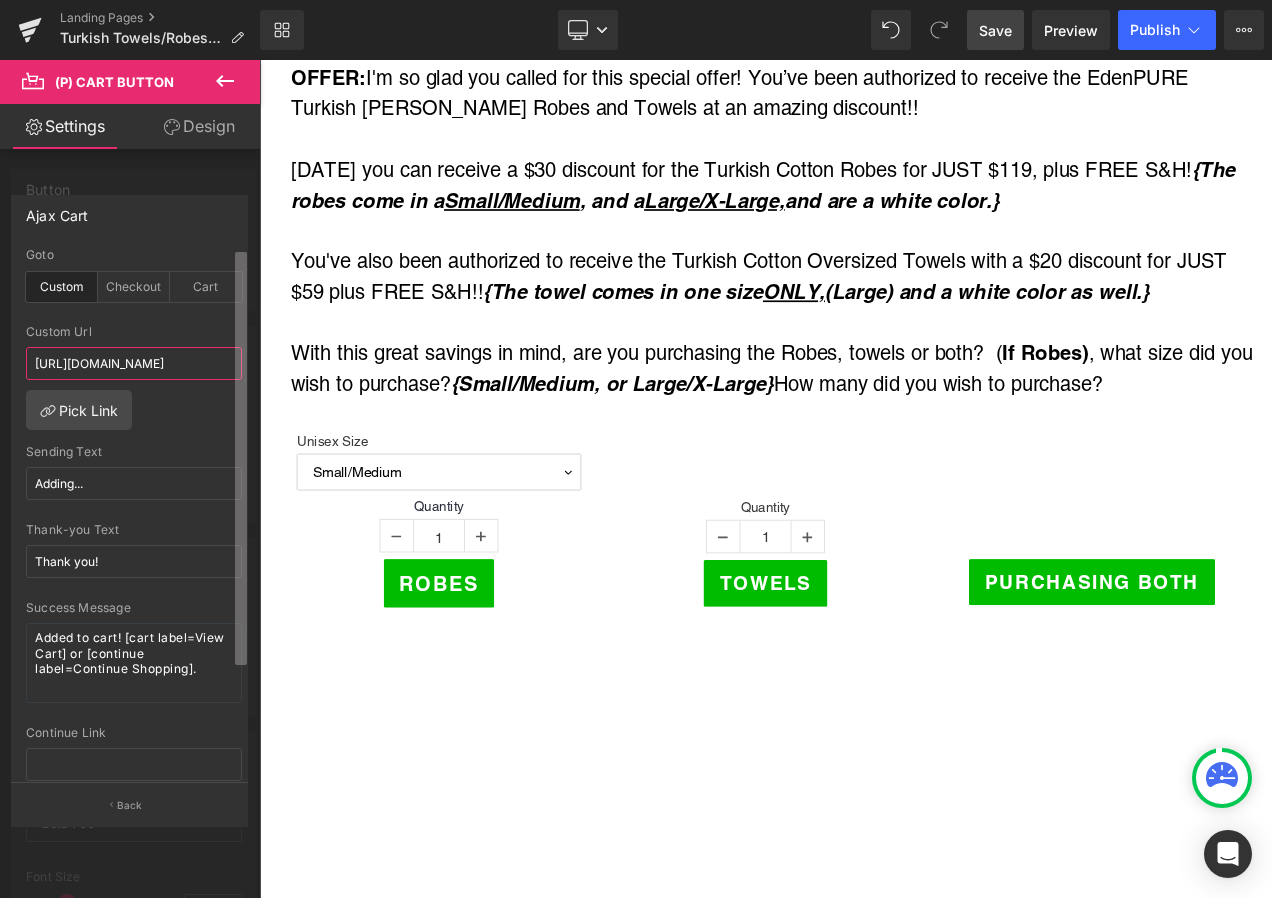 scroll, scrollTop: 0, scrollLeft: 416, axis: horizontal 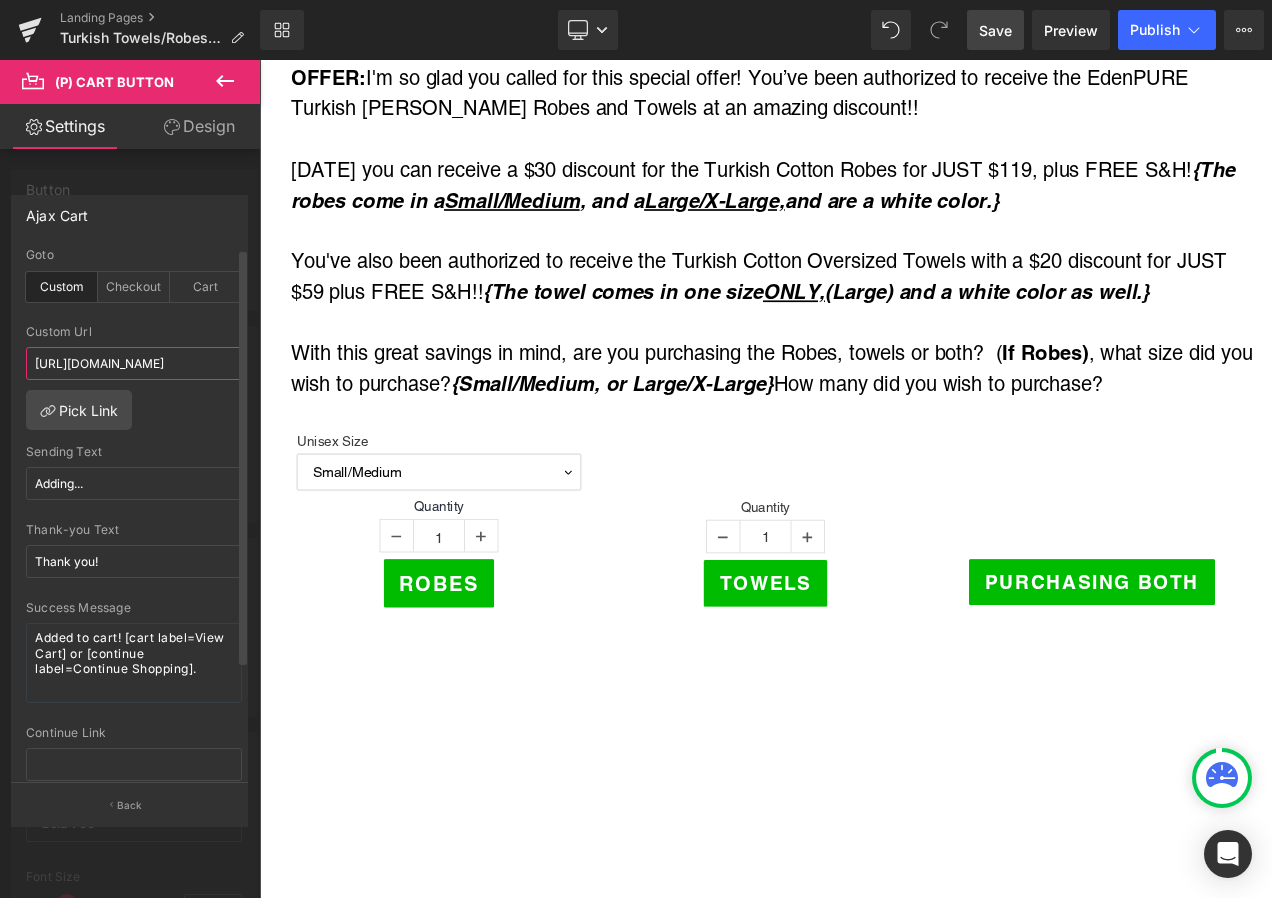 drag, startPoint x: 179, startPoint y: 350, endPoint x: 155, endPoint y: 349, distance: 24.020824 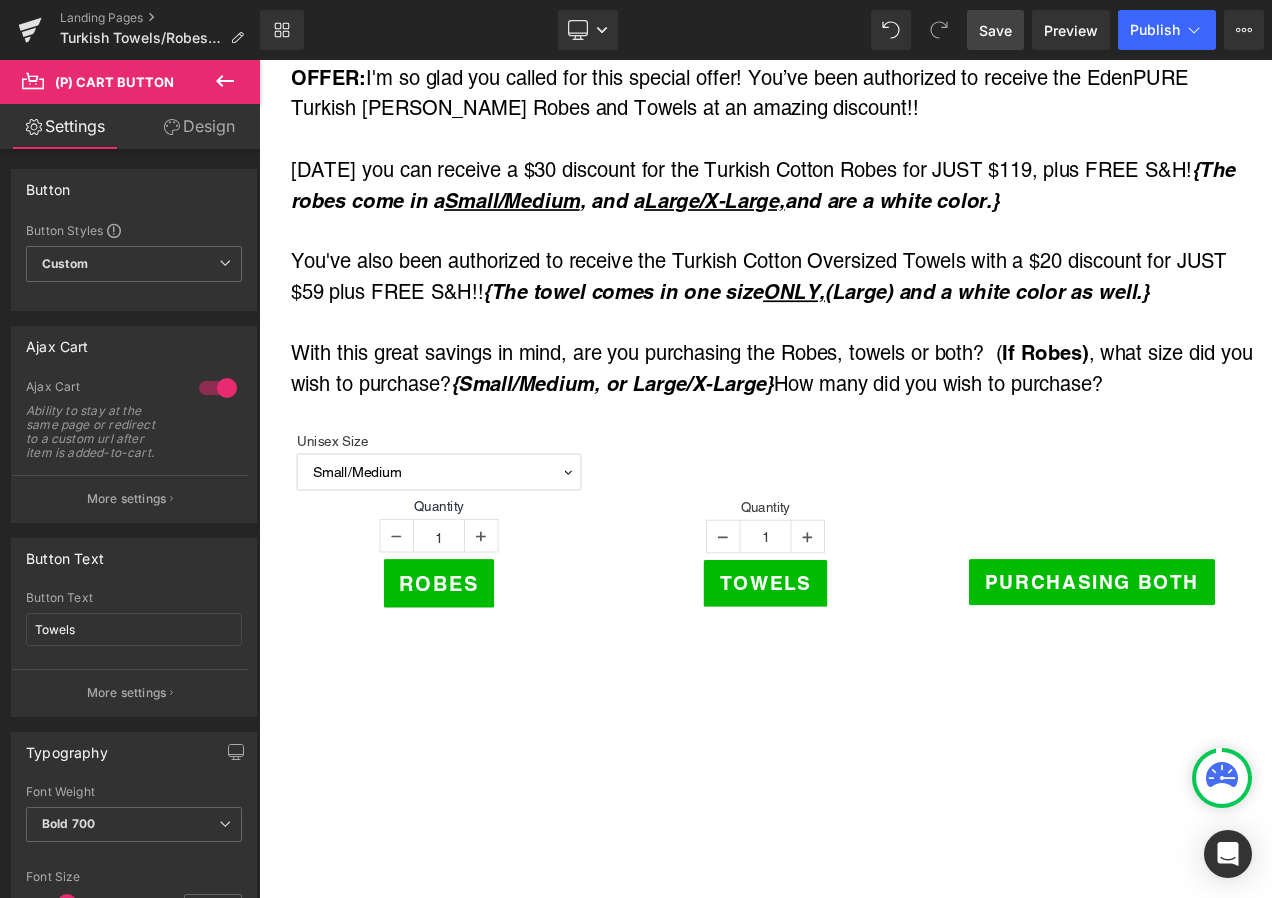 click on "Skip to content
Home
[GEOGRAPHIC_DATA]
Oxileaf
Heaters
[GEOGRAPHIC_DATA] Parts
USCG" at bounding box center [864, 3797] 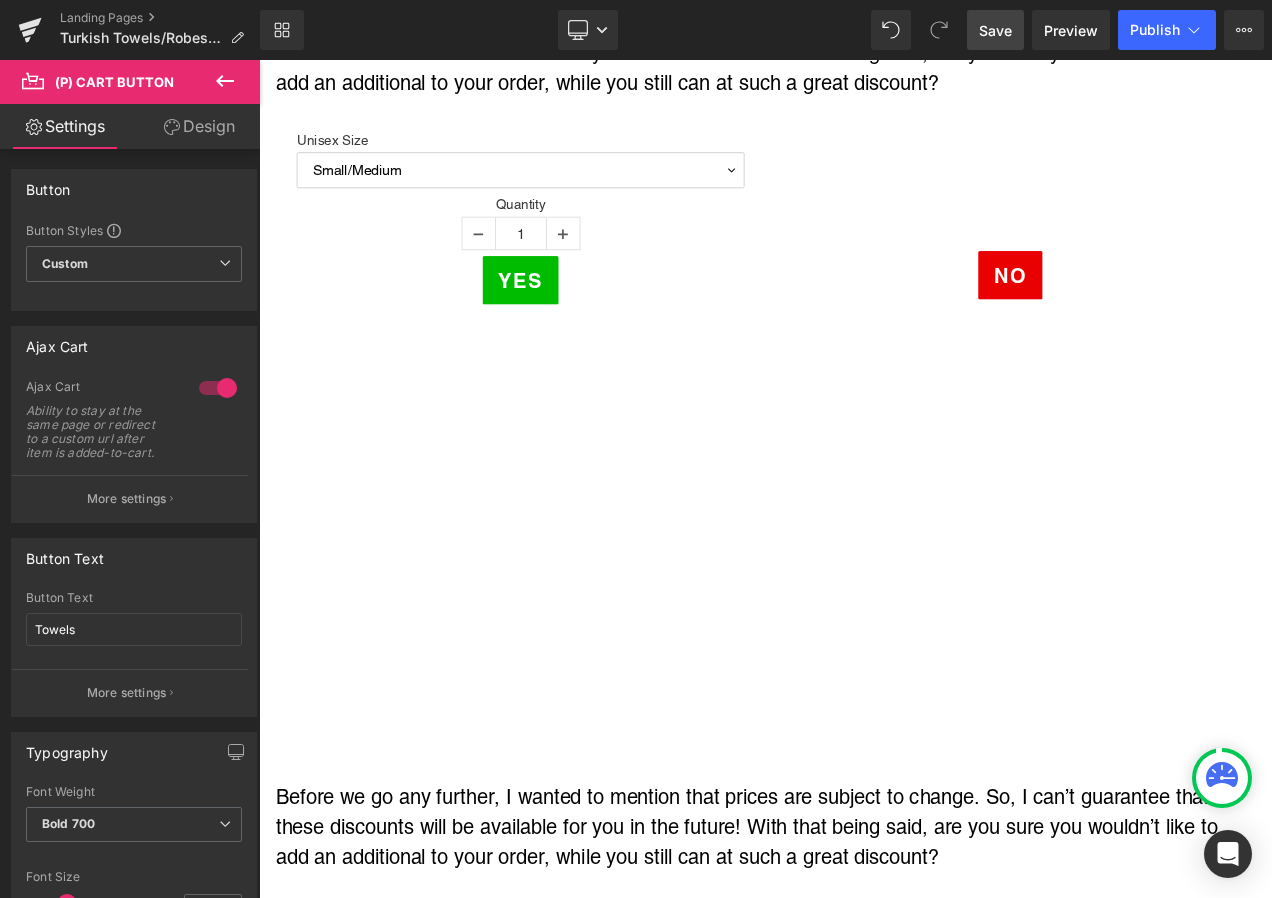 scroll, scrollTop: 1900, scrollLeft: 0, axis: vertical 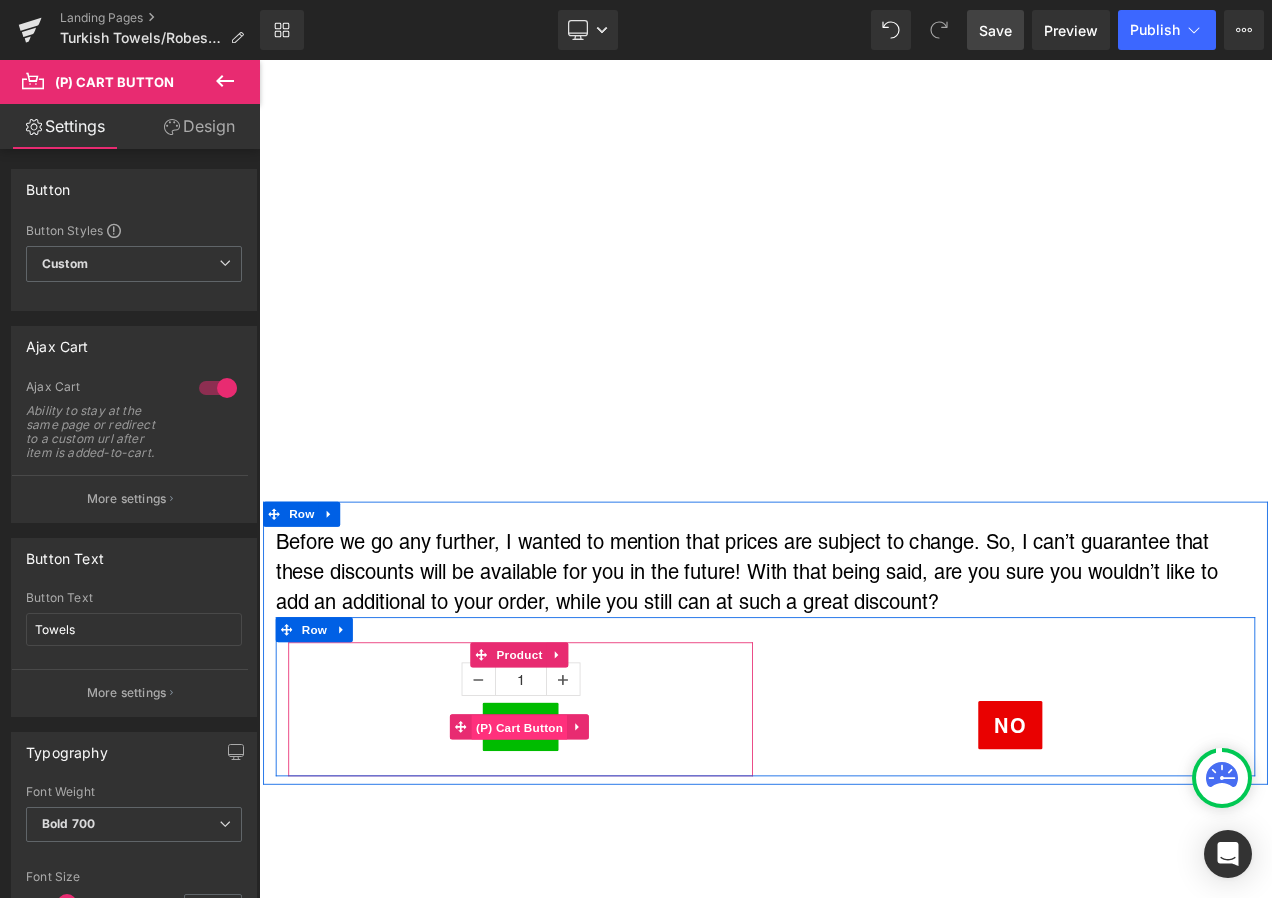 click on "(P) Cart Button" at bounding box center [570, 858] 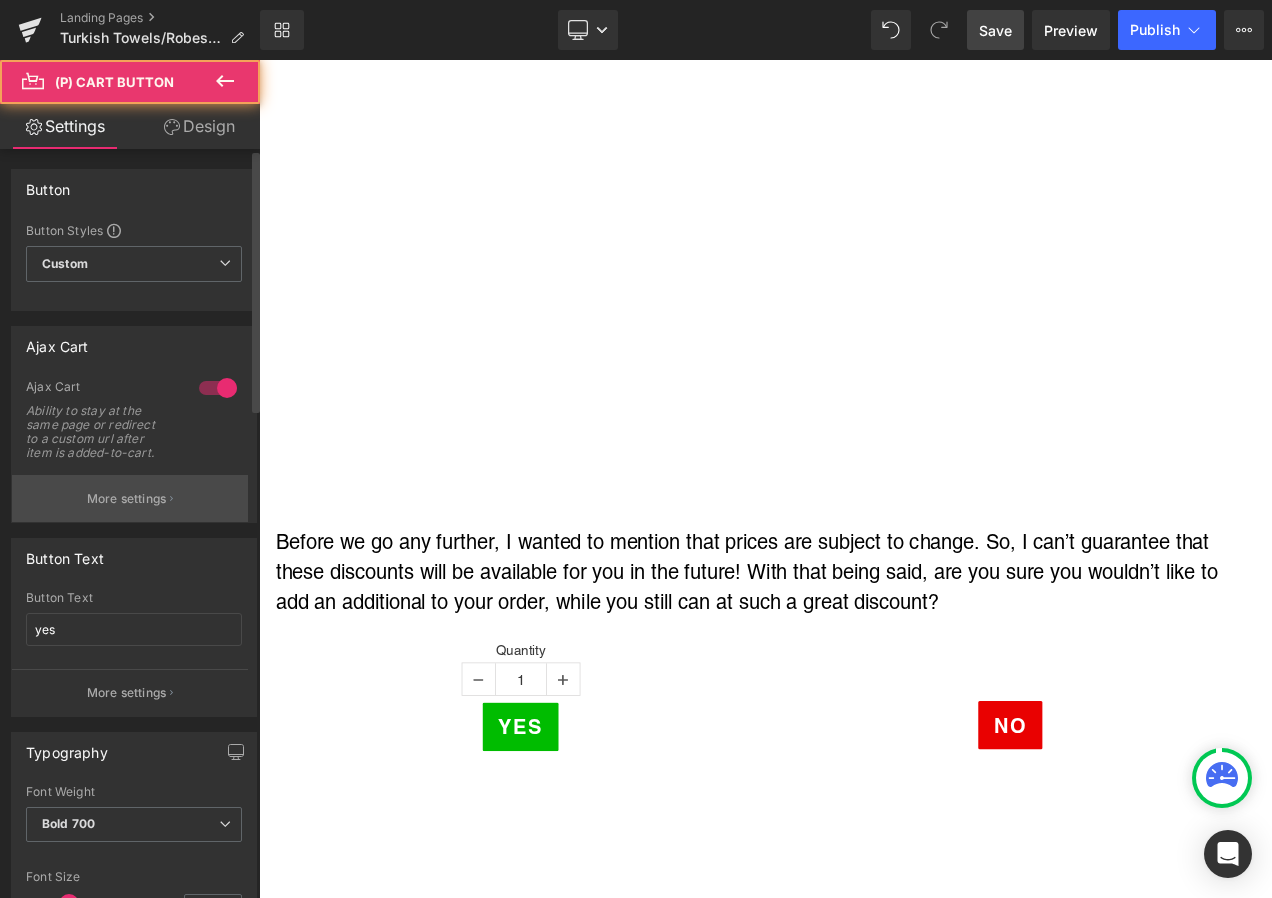 click on "More settings" at bounding box center [127, 499] 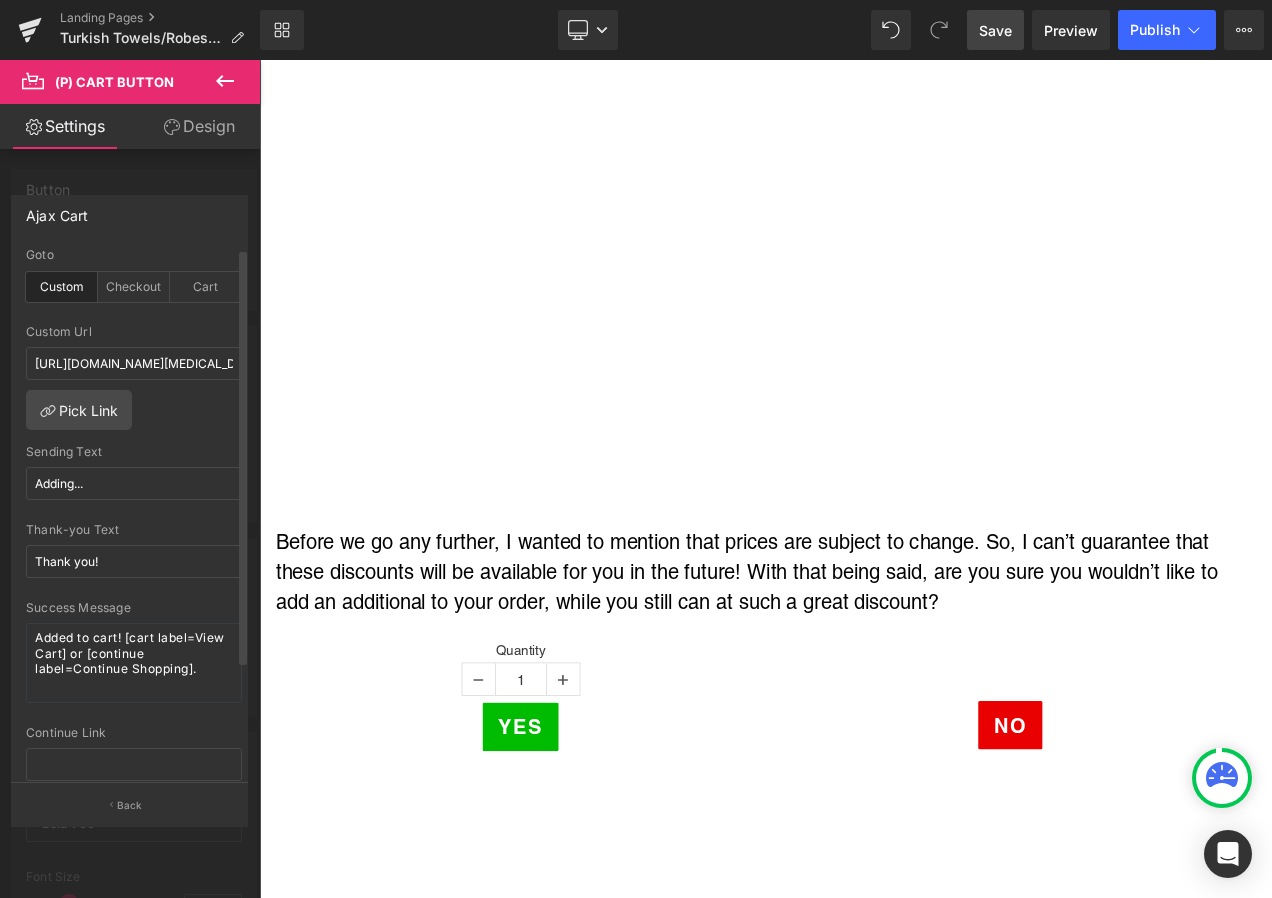 click on "Custom Url [URL][DOMAIN_NAME][MEDICAL_DATA]" at bounding box center [134, 357] 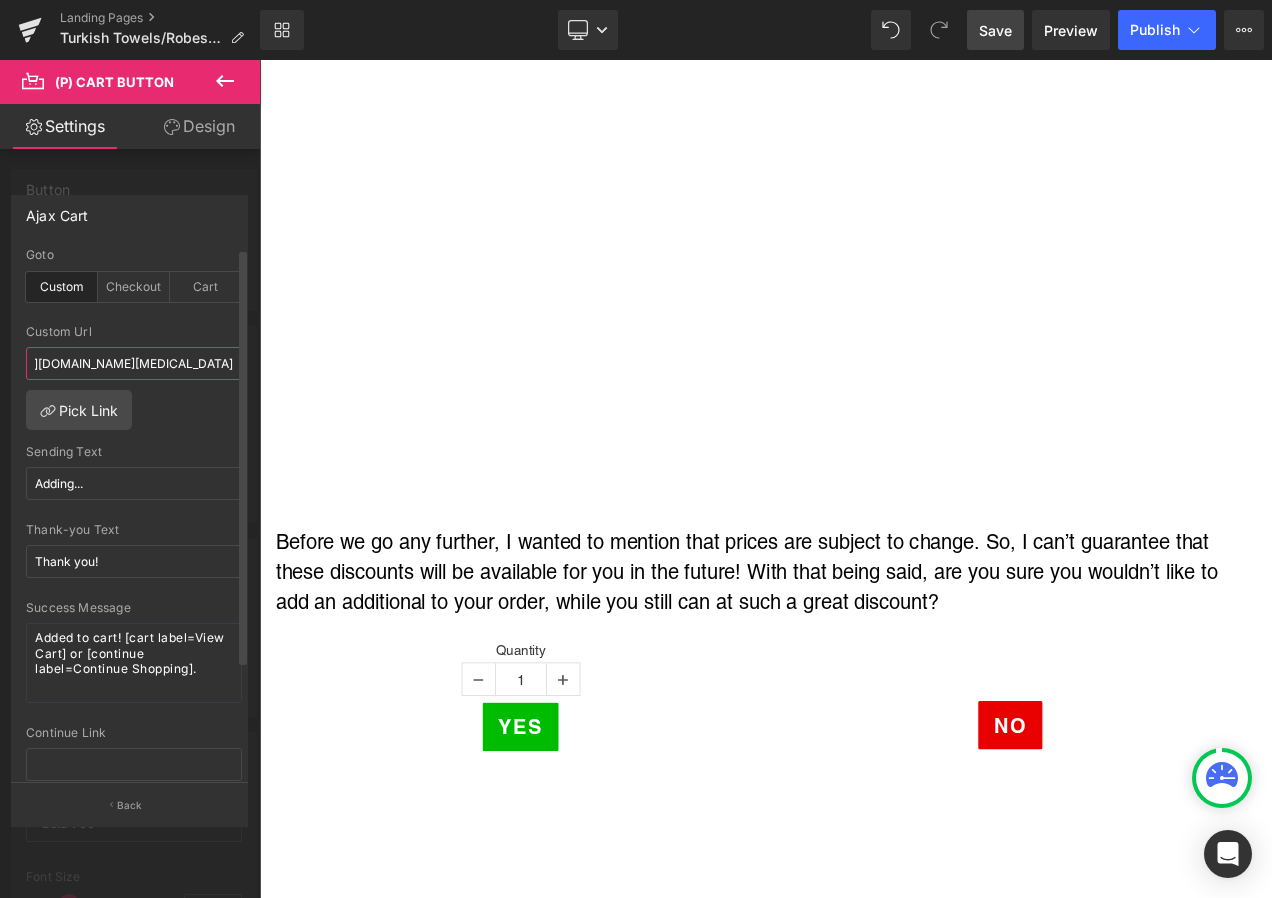 drag, startPoint x: 156, startPoint y: 357, endPoint x: 216, endPoint y: 357, distance: 60 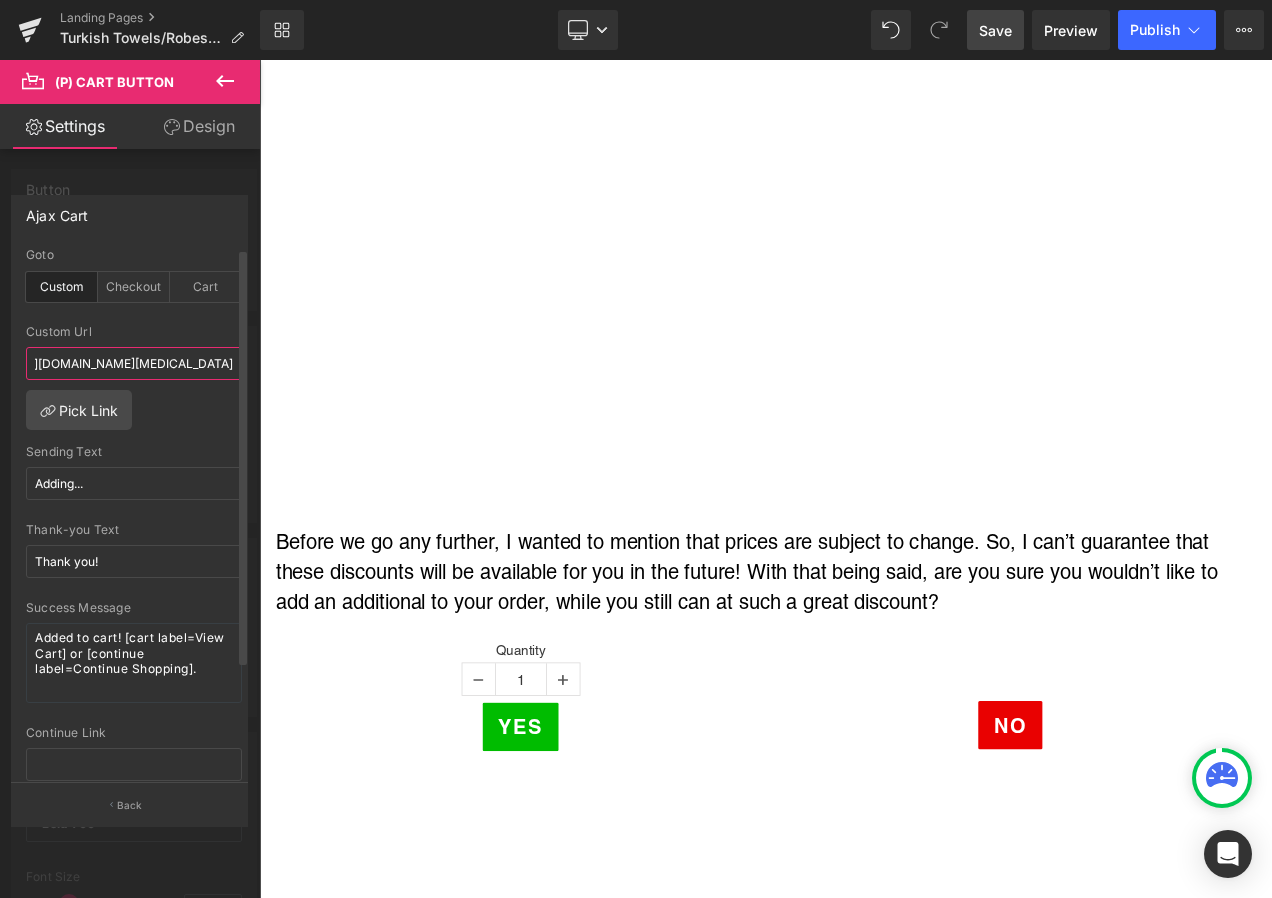 scroll, scrollTop: 0, scrollLeft: 311, axis: horizontal 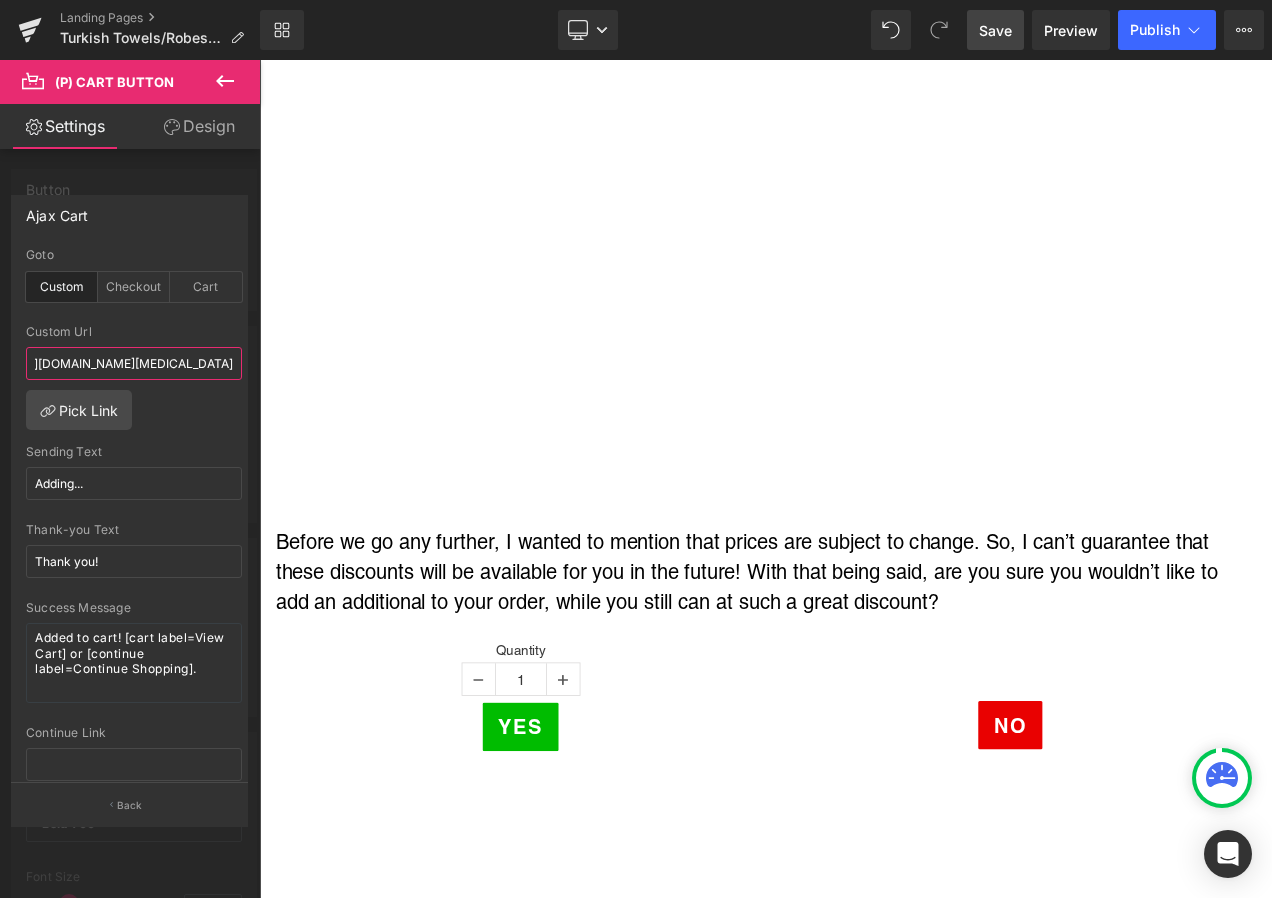 type on "[URL][DOMAIN_NAME][MEDICAL_DATA]" 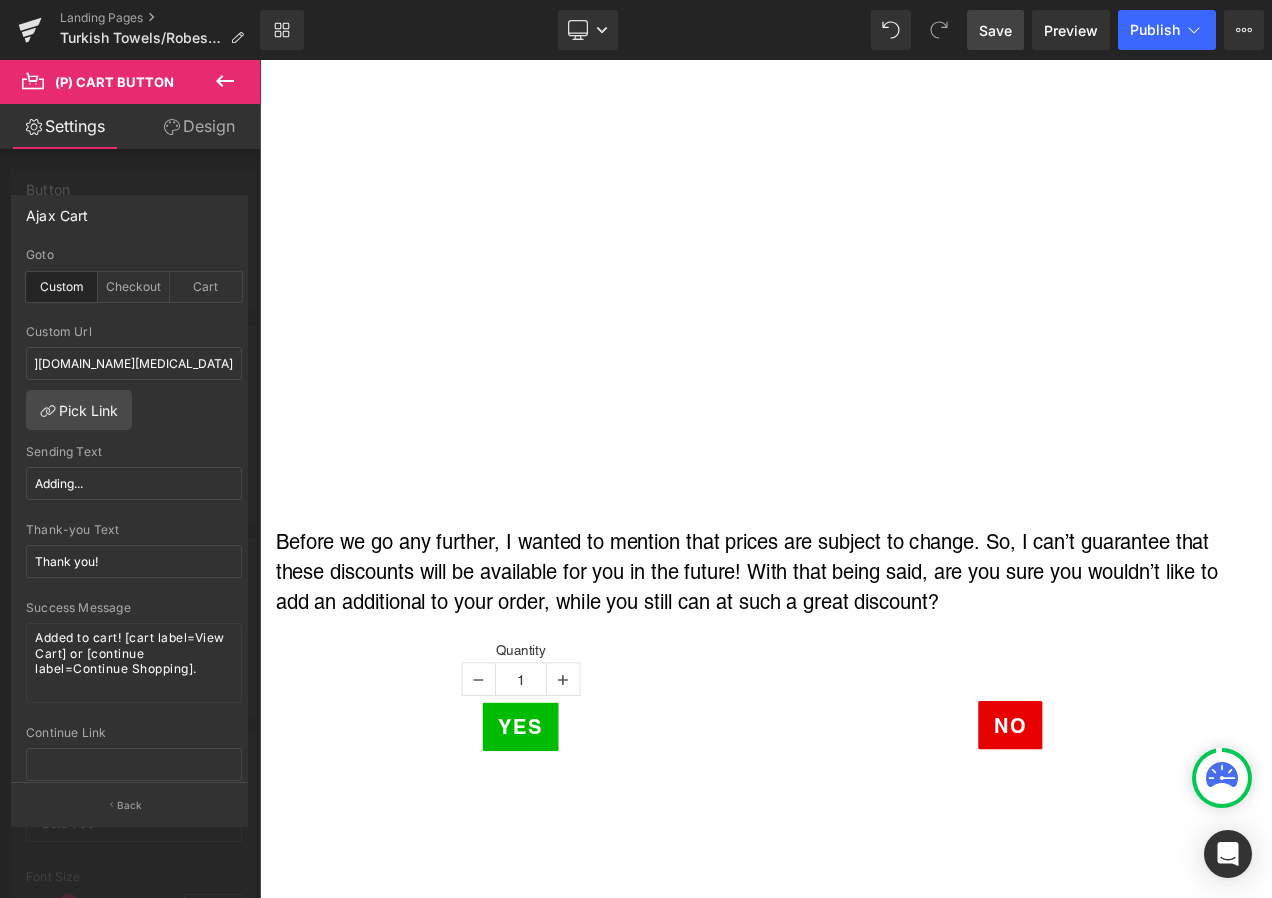 scroll, scrollTop: 0, scrollLeft: 0, axis: both 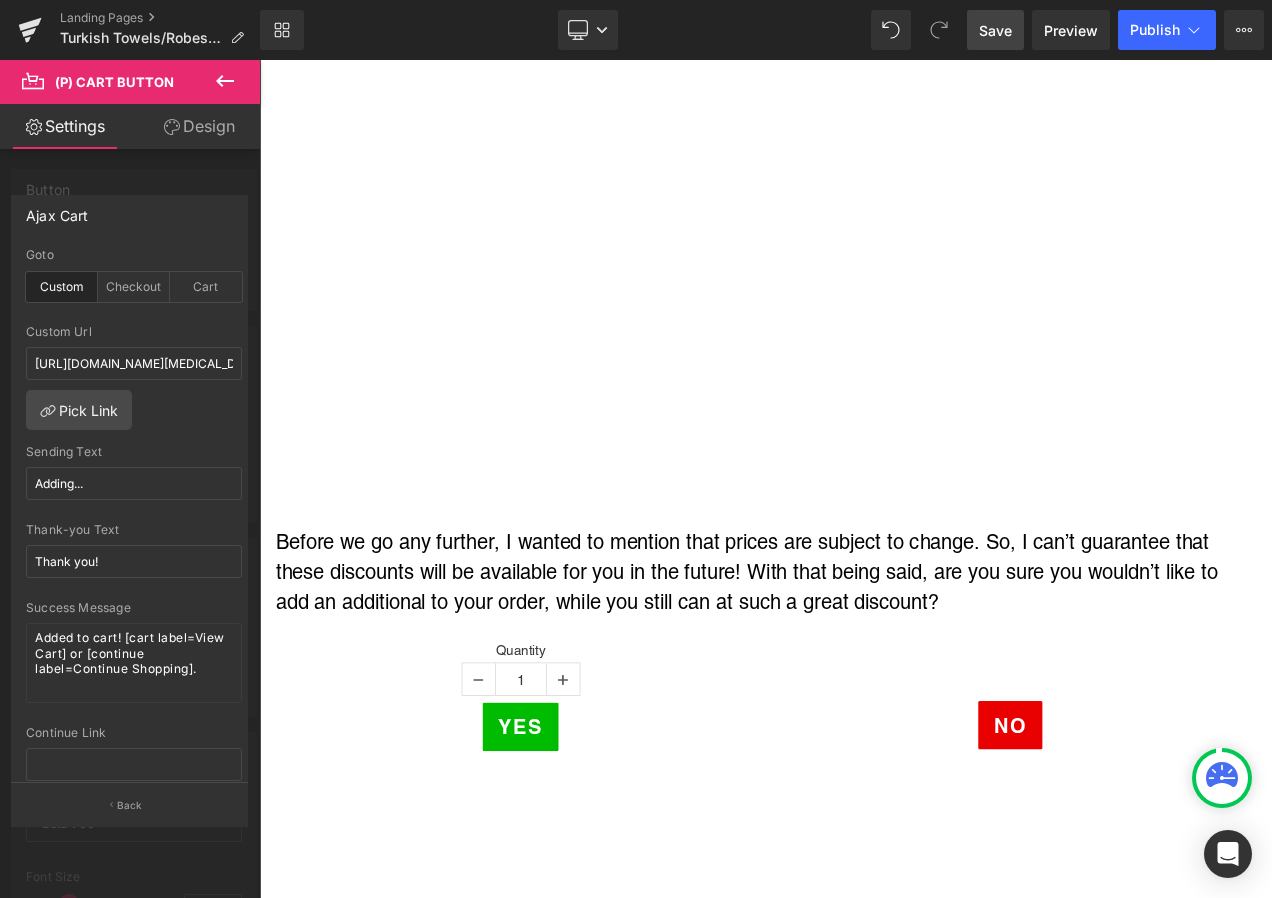 click on "Save" at bounding box center (995, 30) 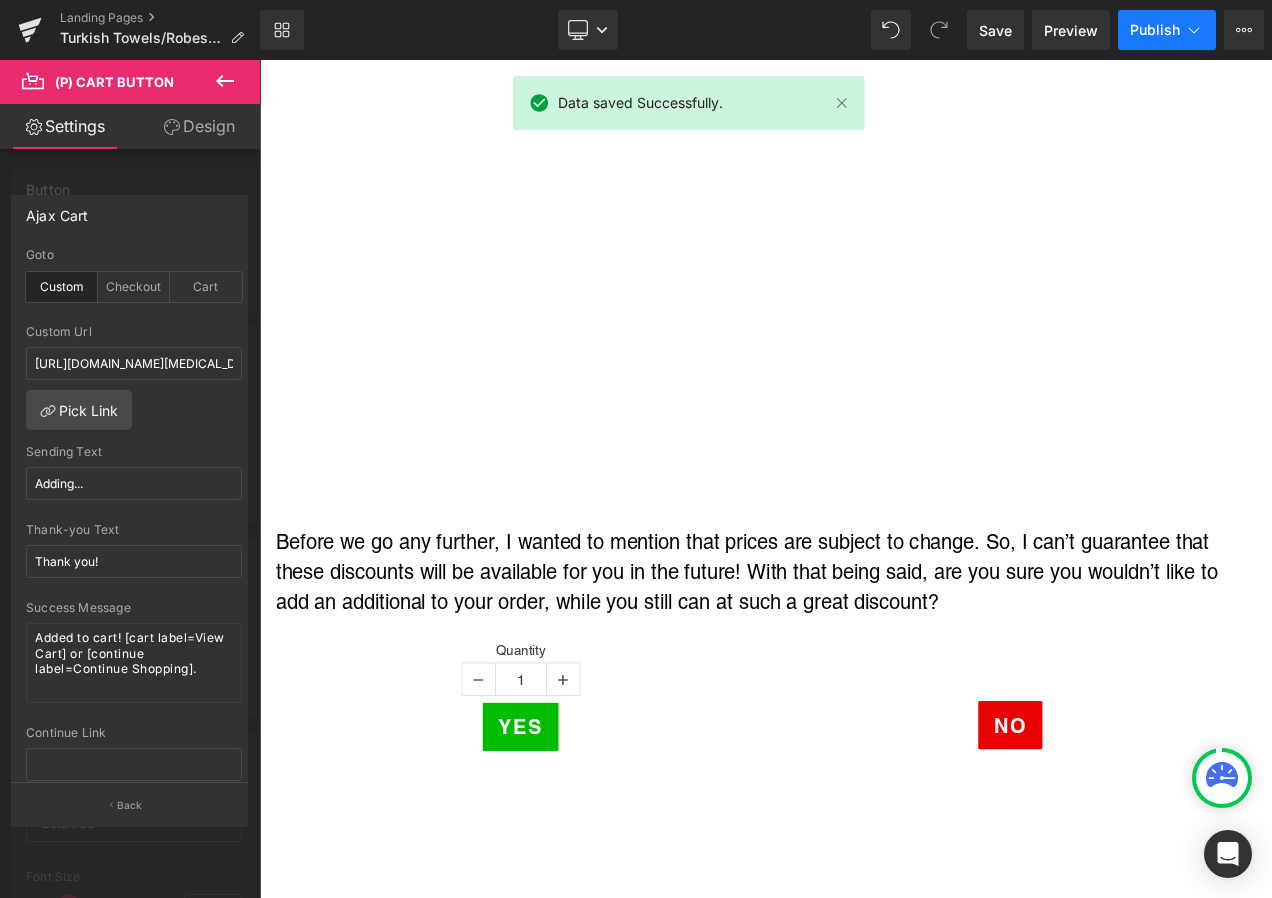click on "Publish" at bounding box center [1167, 30] 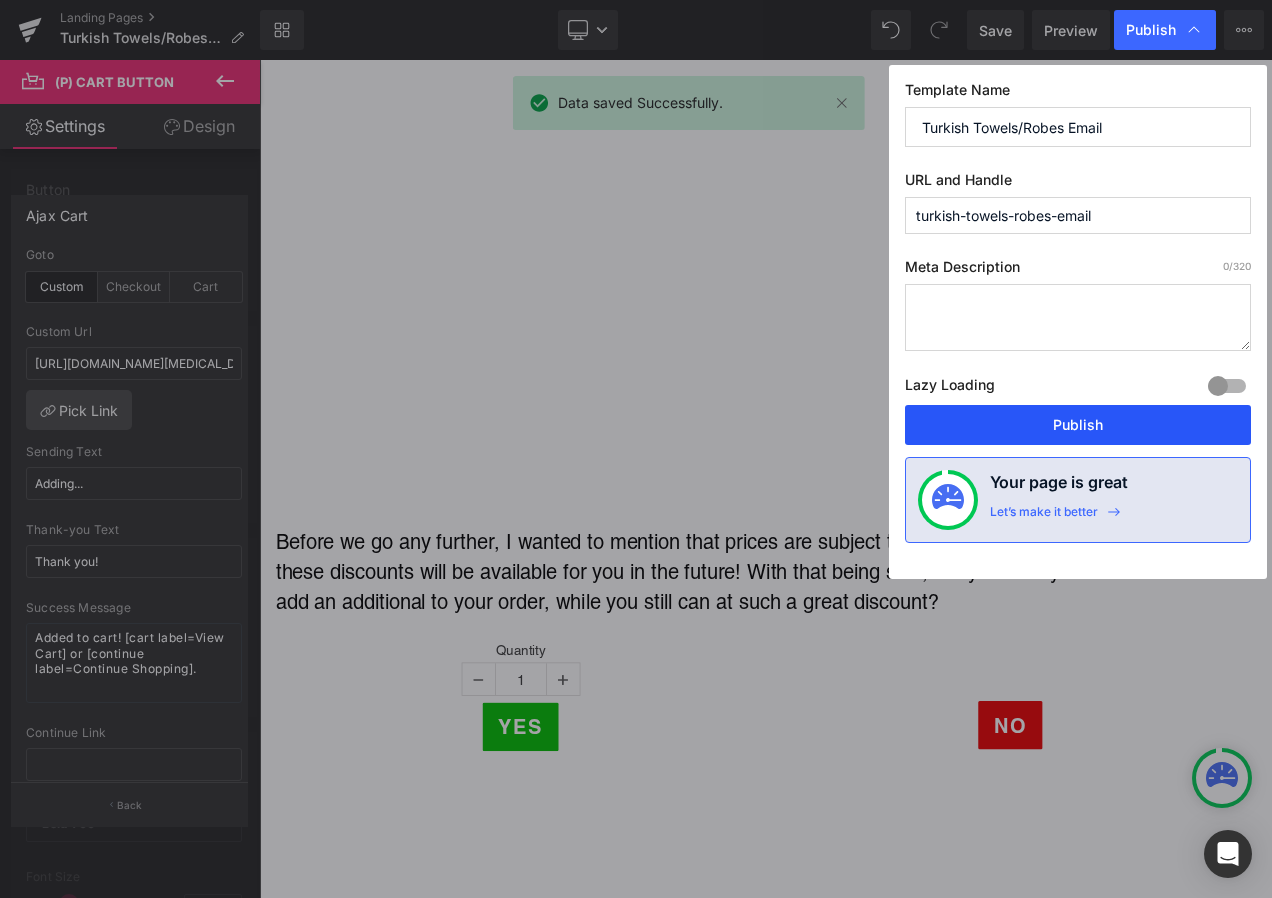 click on "Publish" at bounding box center (1078, 425) 